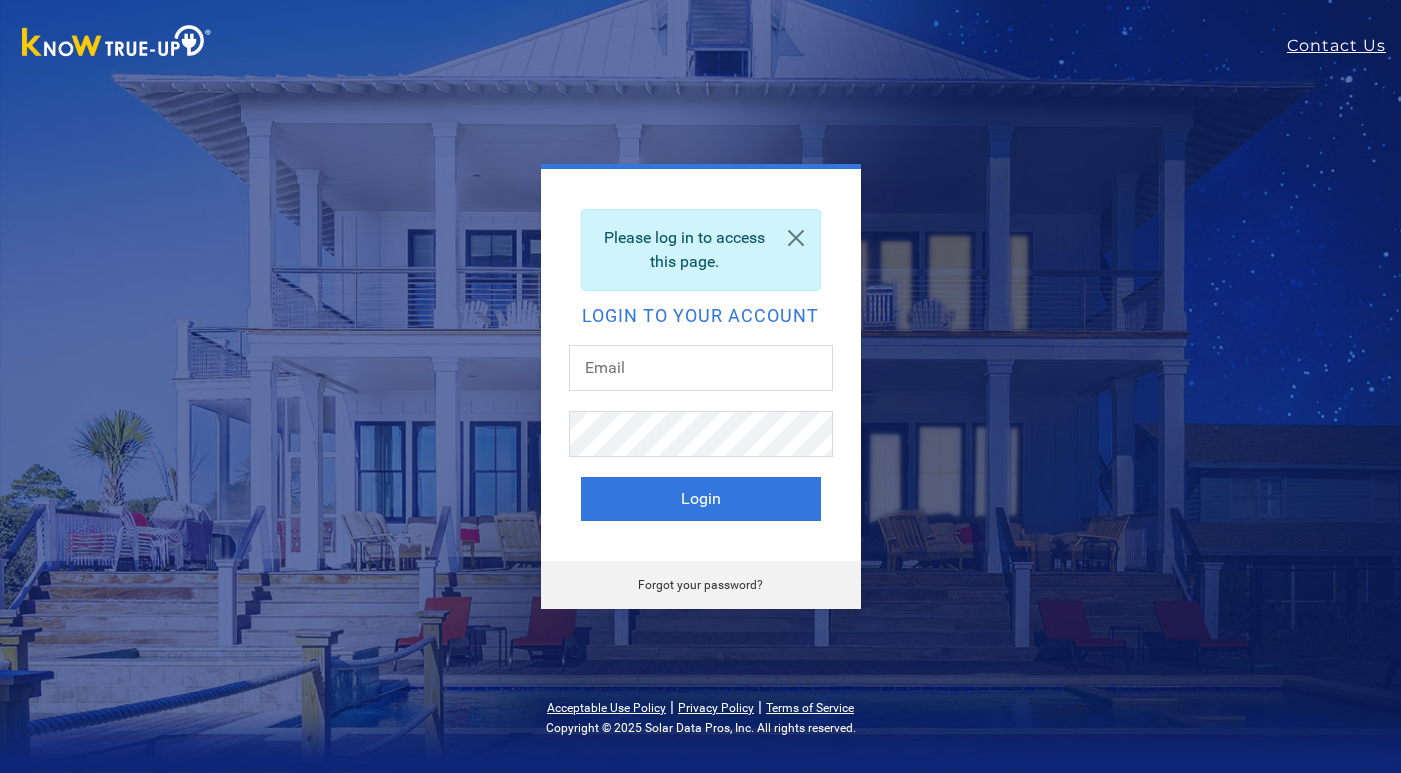 scroll, scrollTop: 0, scrollLeft: 0, axis: both 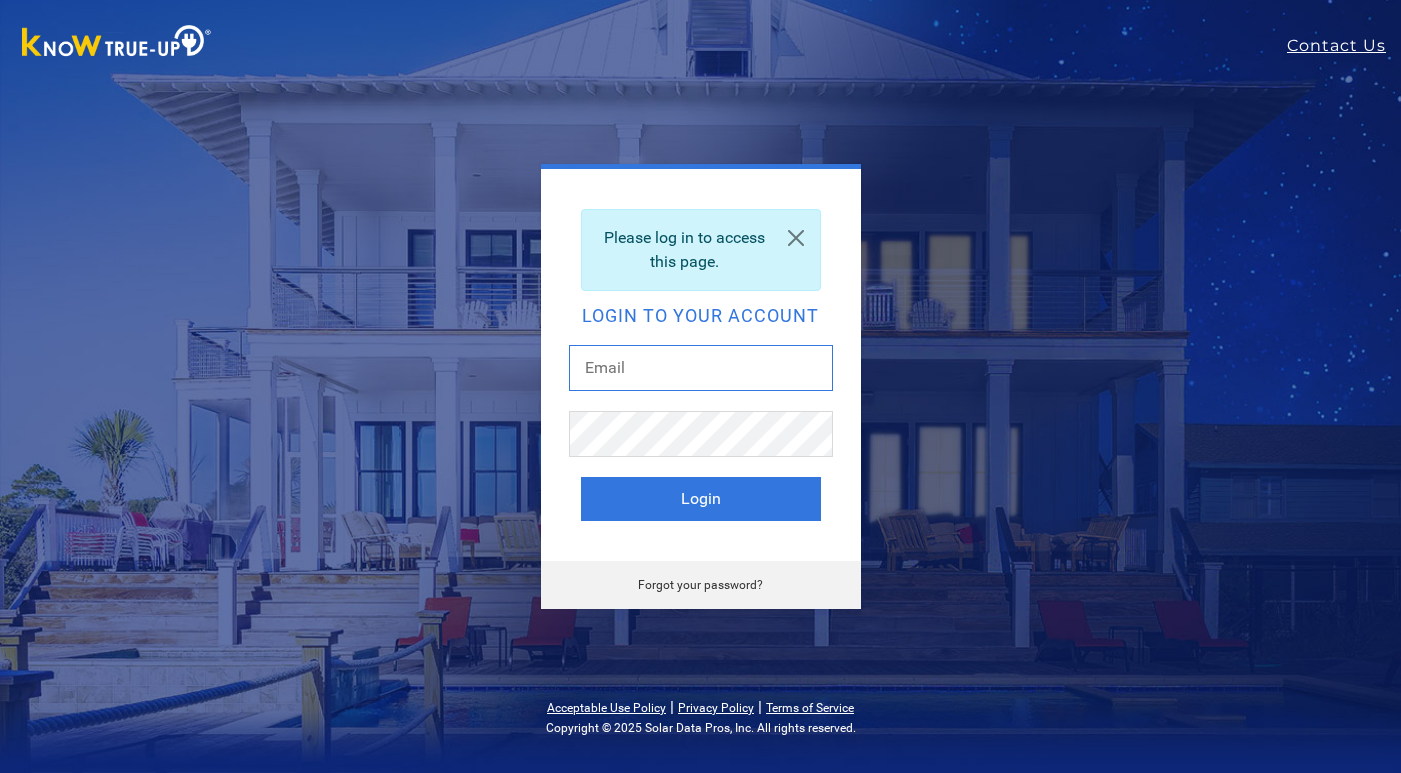 click at bounding box center (701, 368) 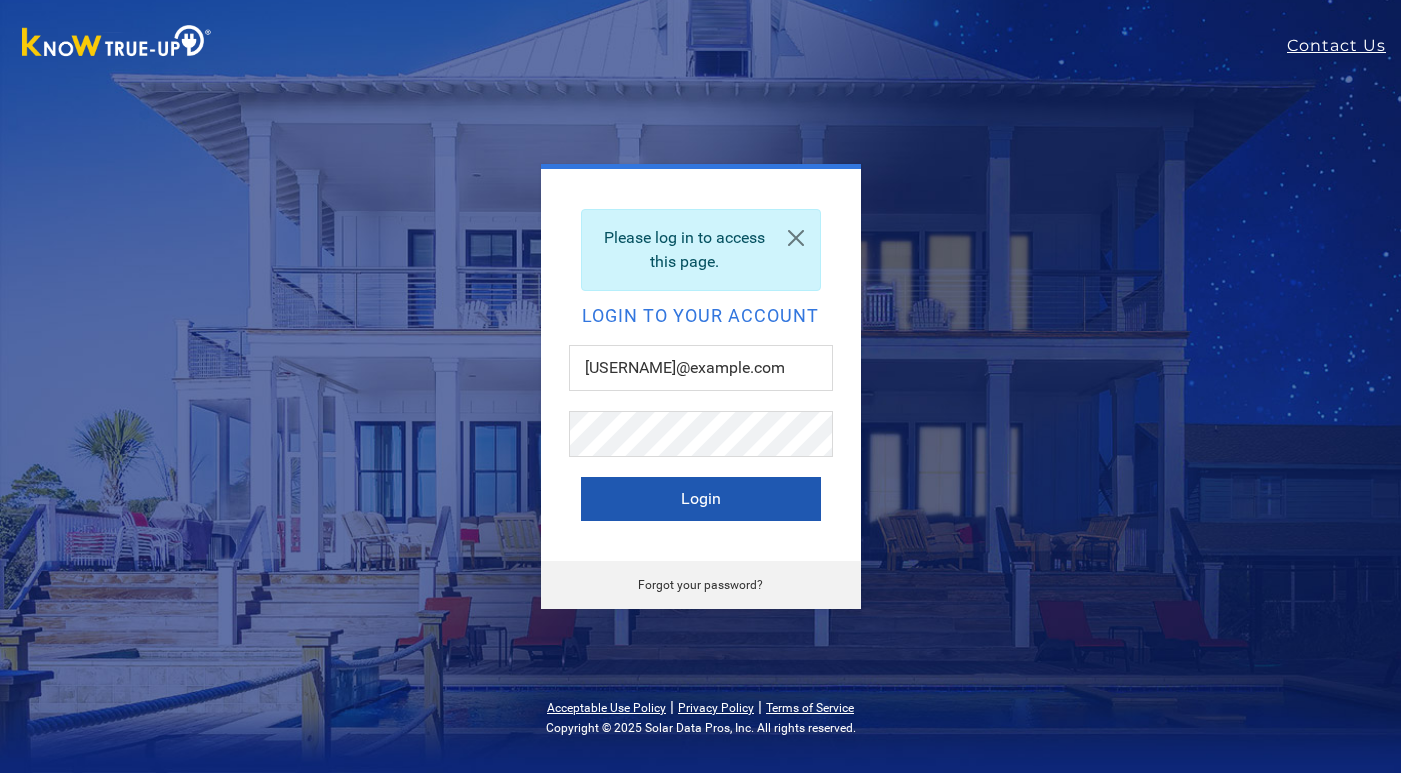 click on "Login" at bounding box center (701, 499) 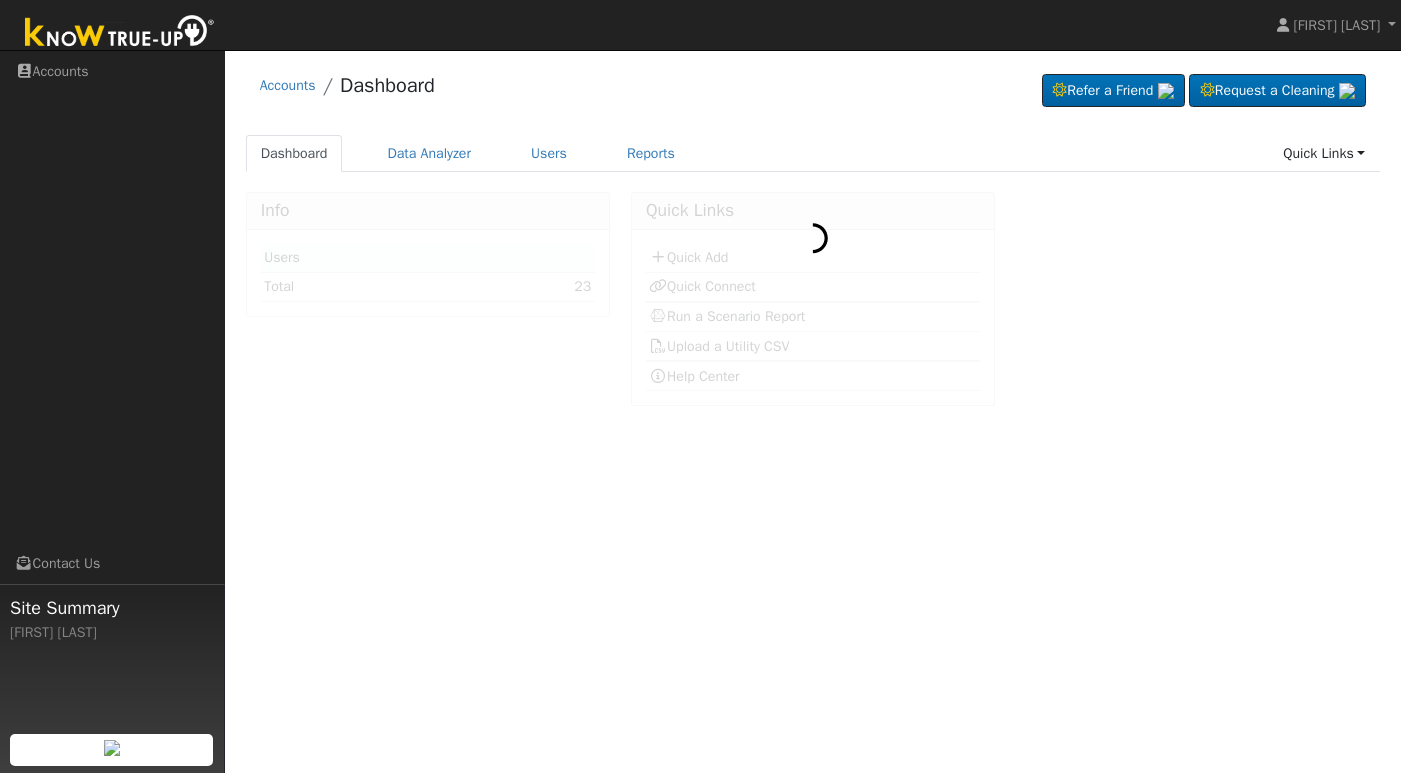 scroll, scrollTop: 0, scrollLeft: 0, axis: both 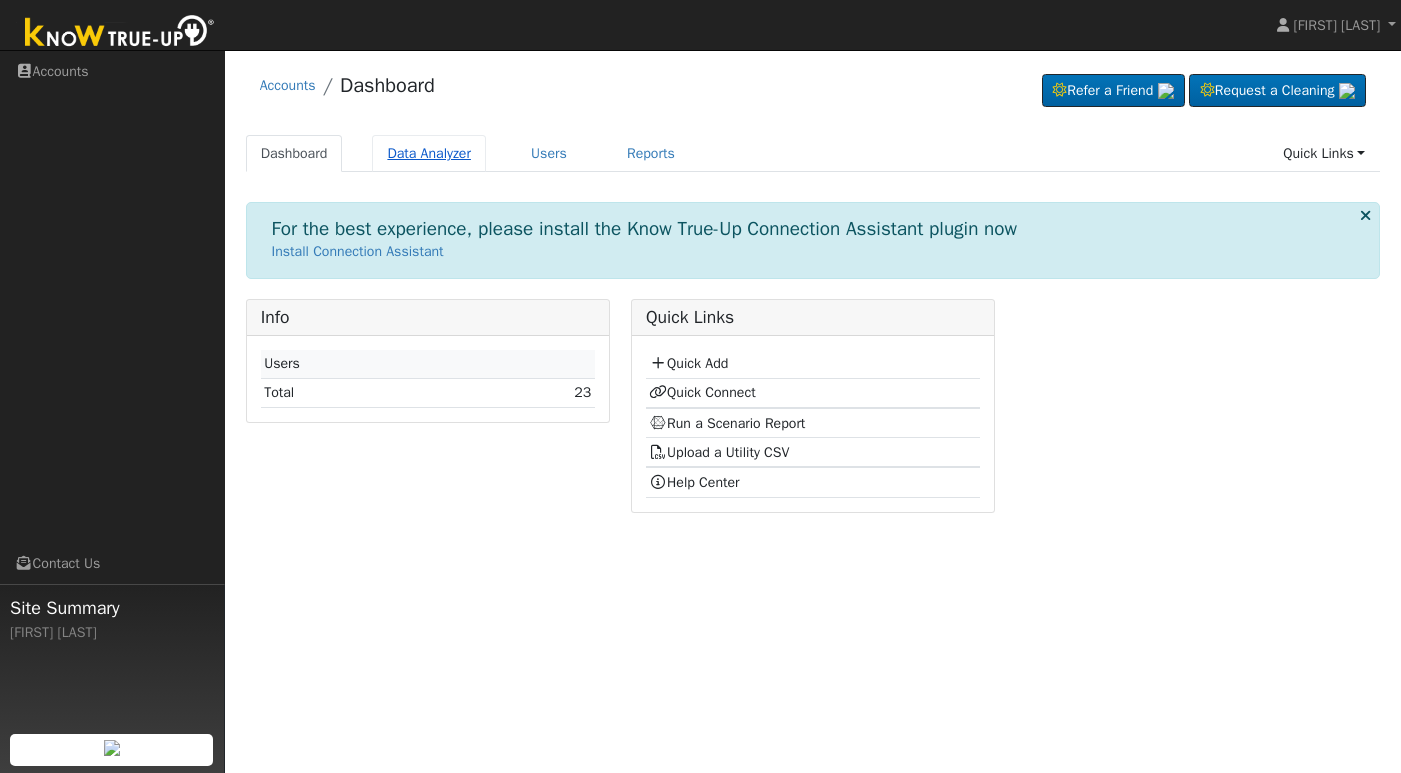 click on "Data Analyzer" at bounding box center (429, 153) 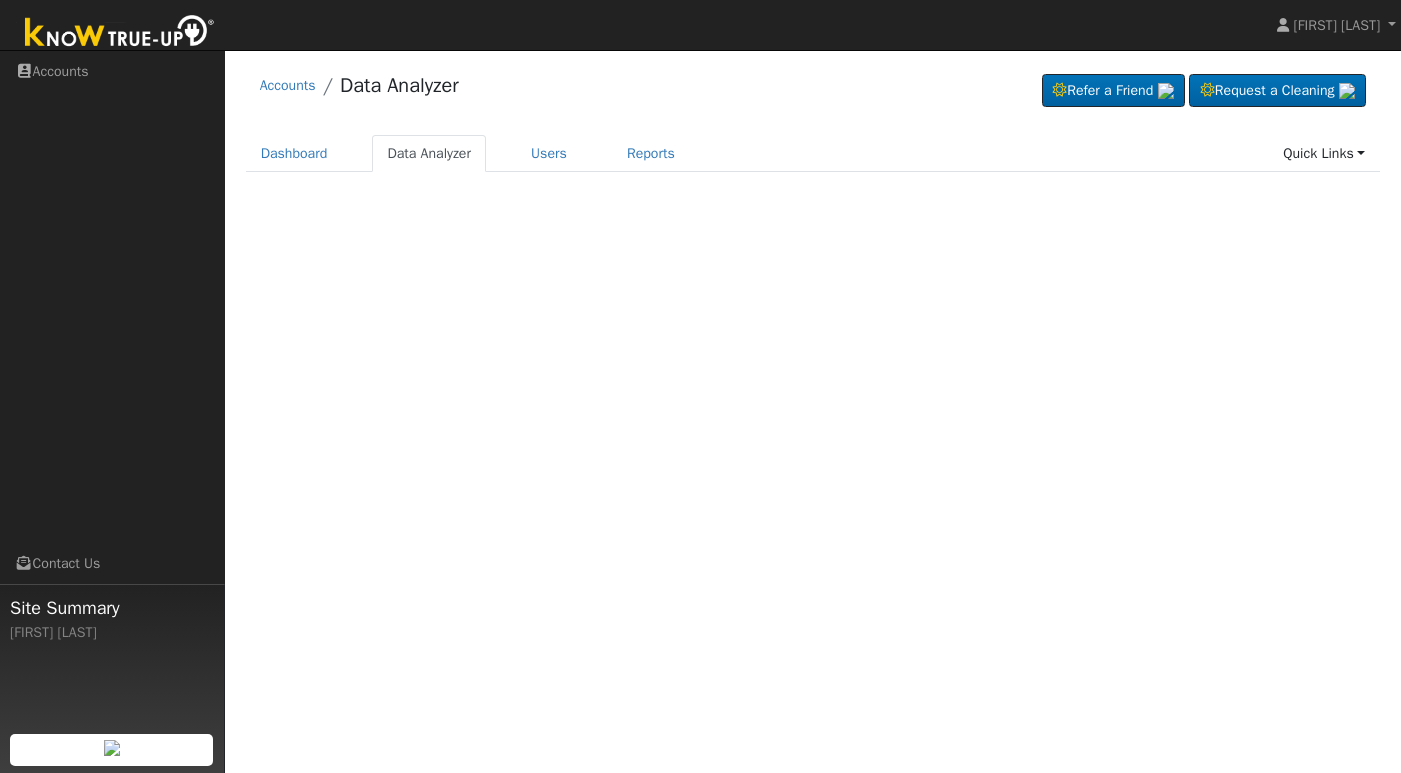 scroll, scrollTop: 0, scrollLeft: 0, axis: both 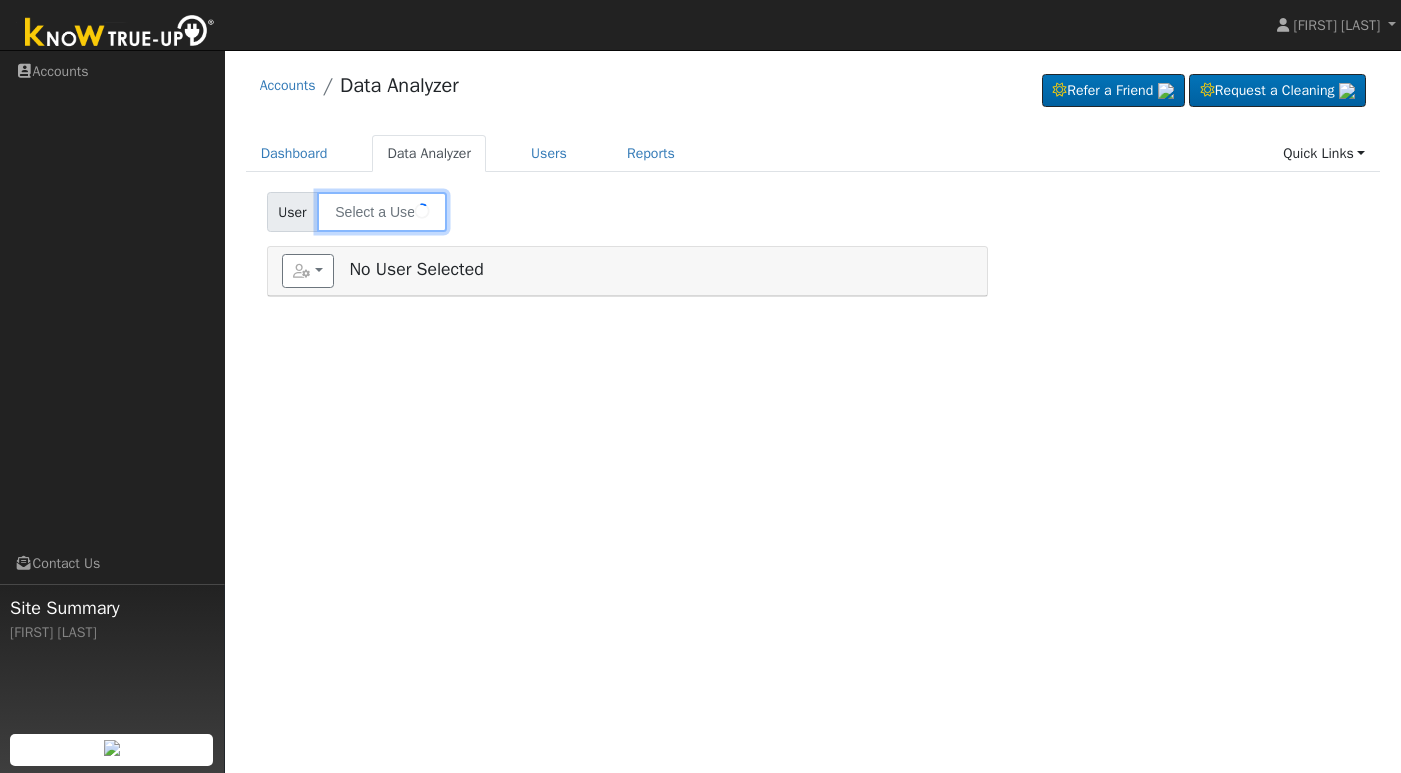 type on "[FIRST] [LAST]" 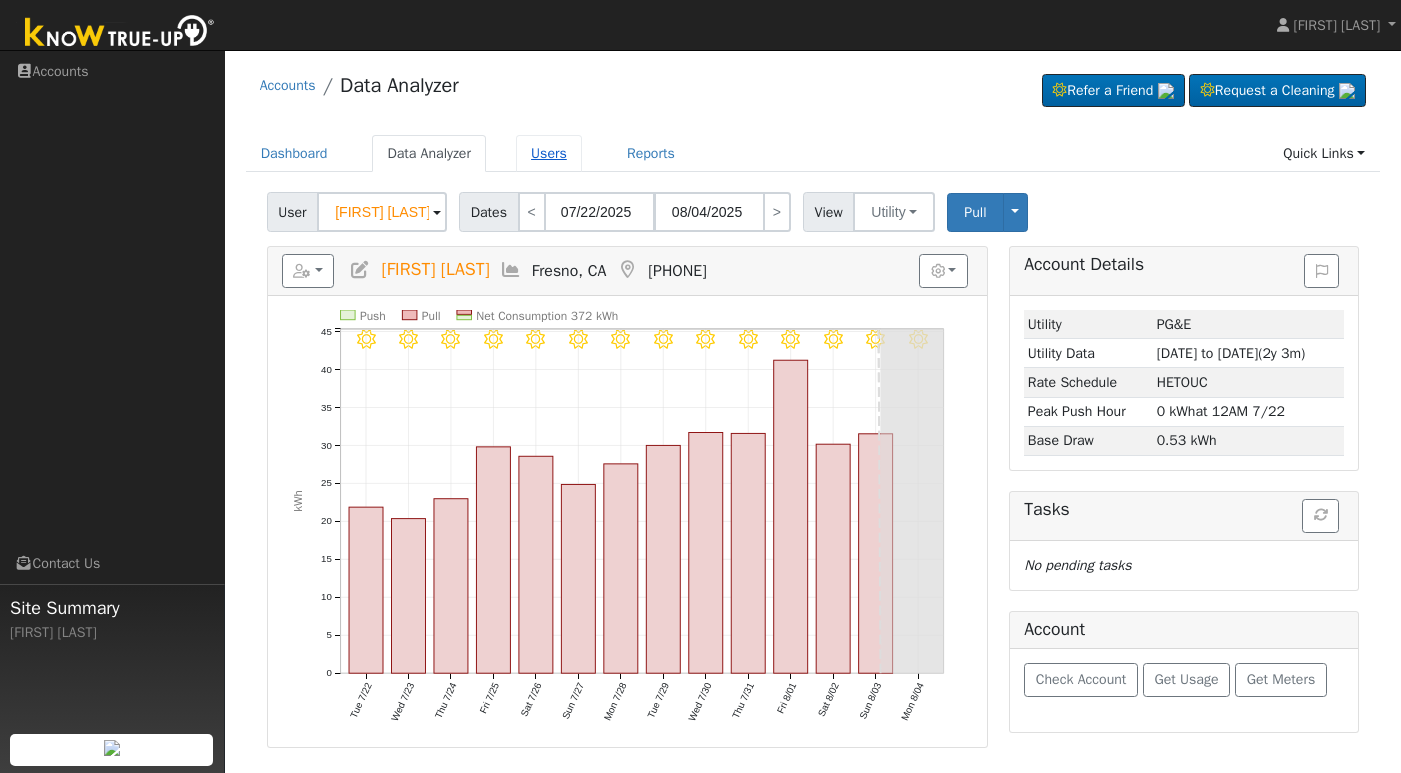 click on "Users" at bounding box center [549, 153] 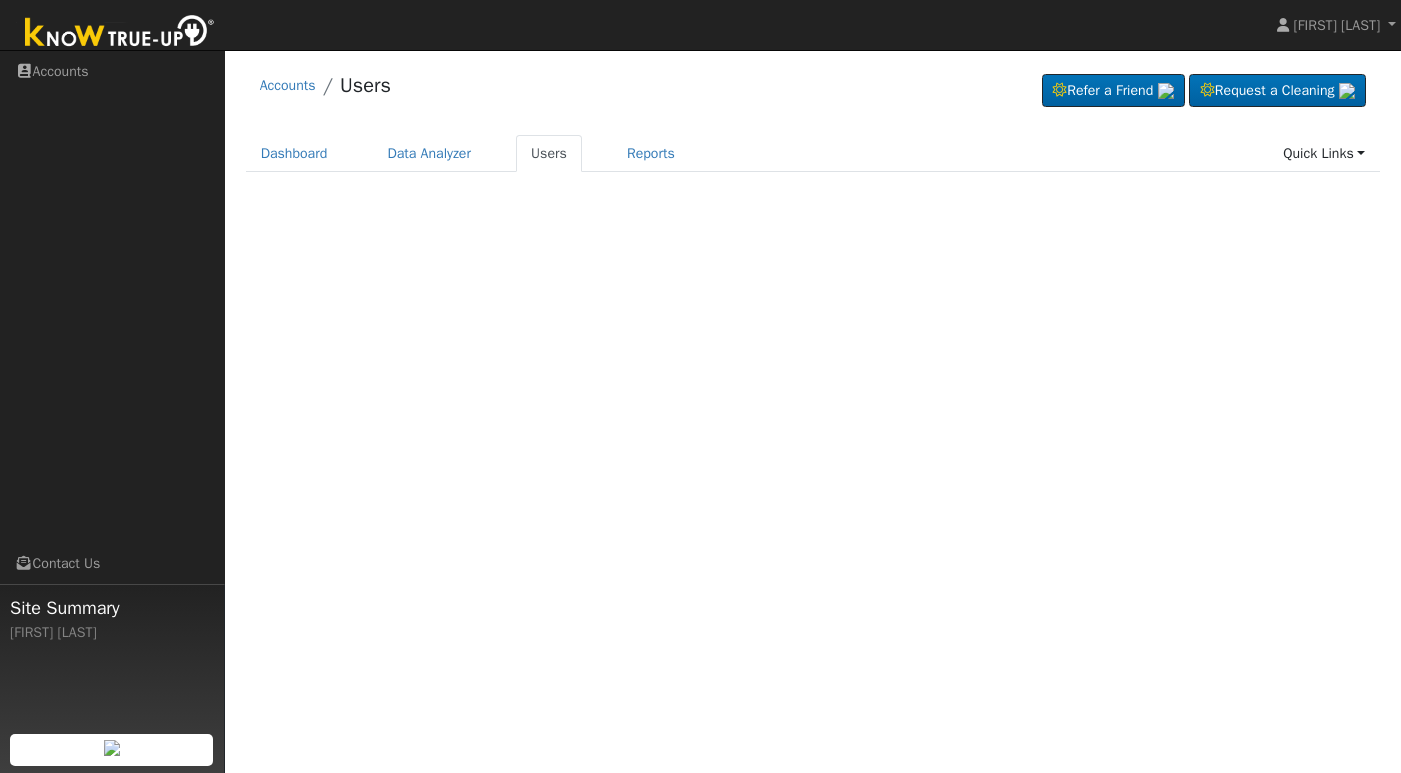 scroll, scrollTop: 0, scrollLeft: 0, axis: both 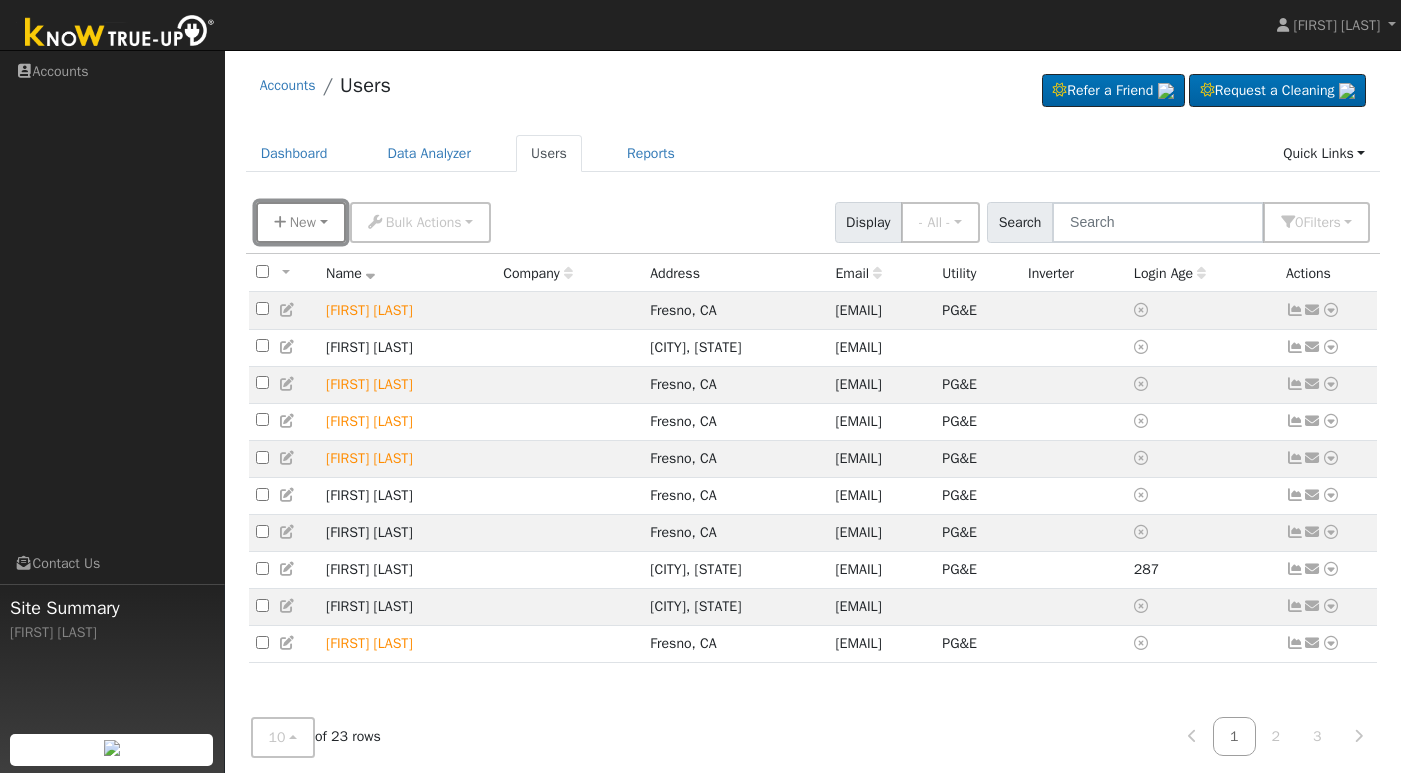 click on "New" at bounding box center (303, 222) 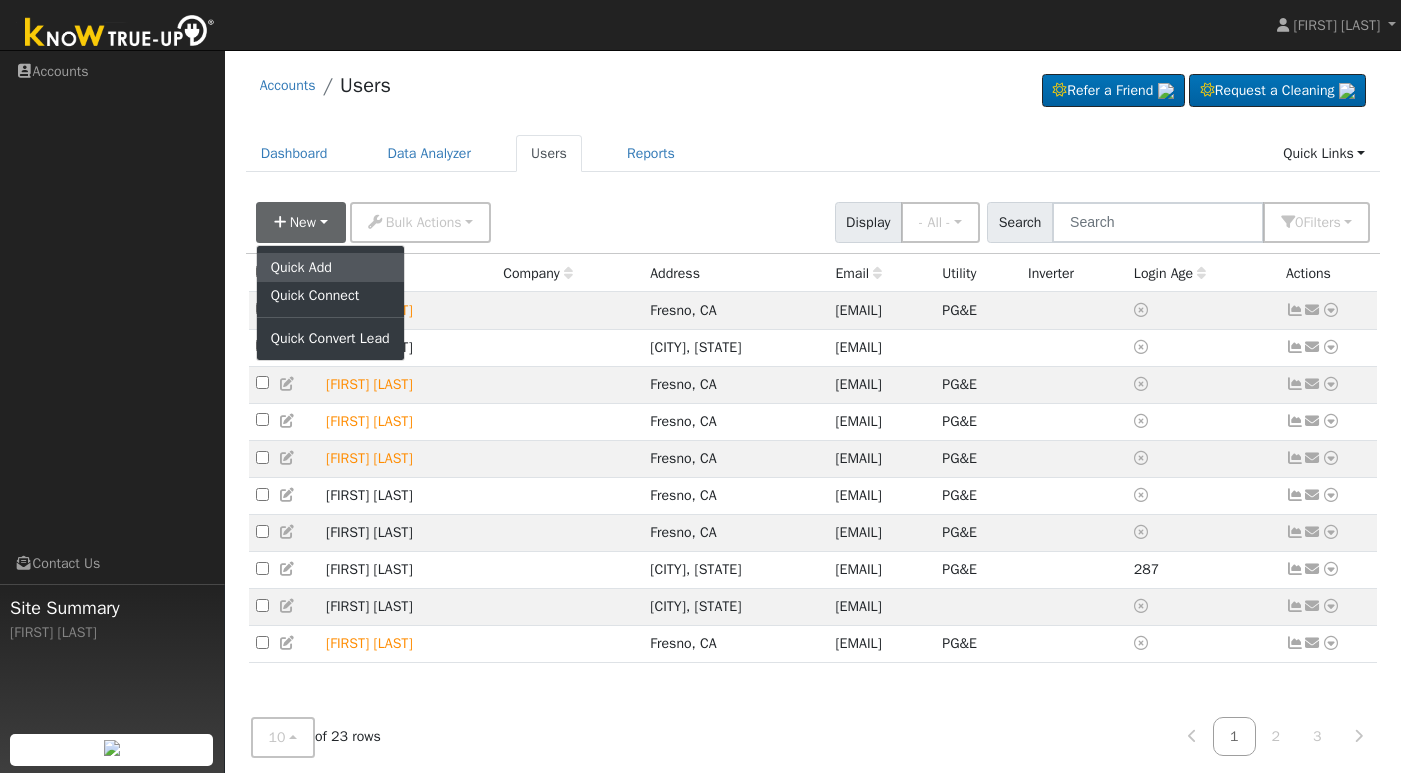 click on "Quick Add" at bounding box center [330, 267] 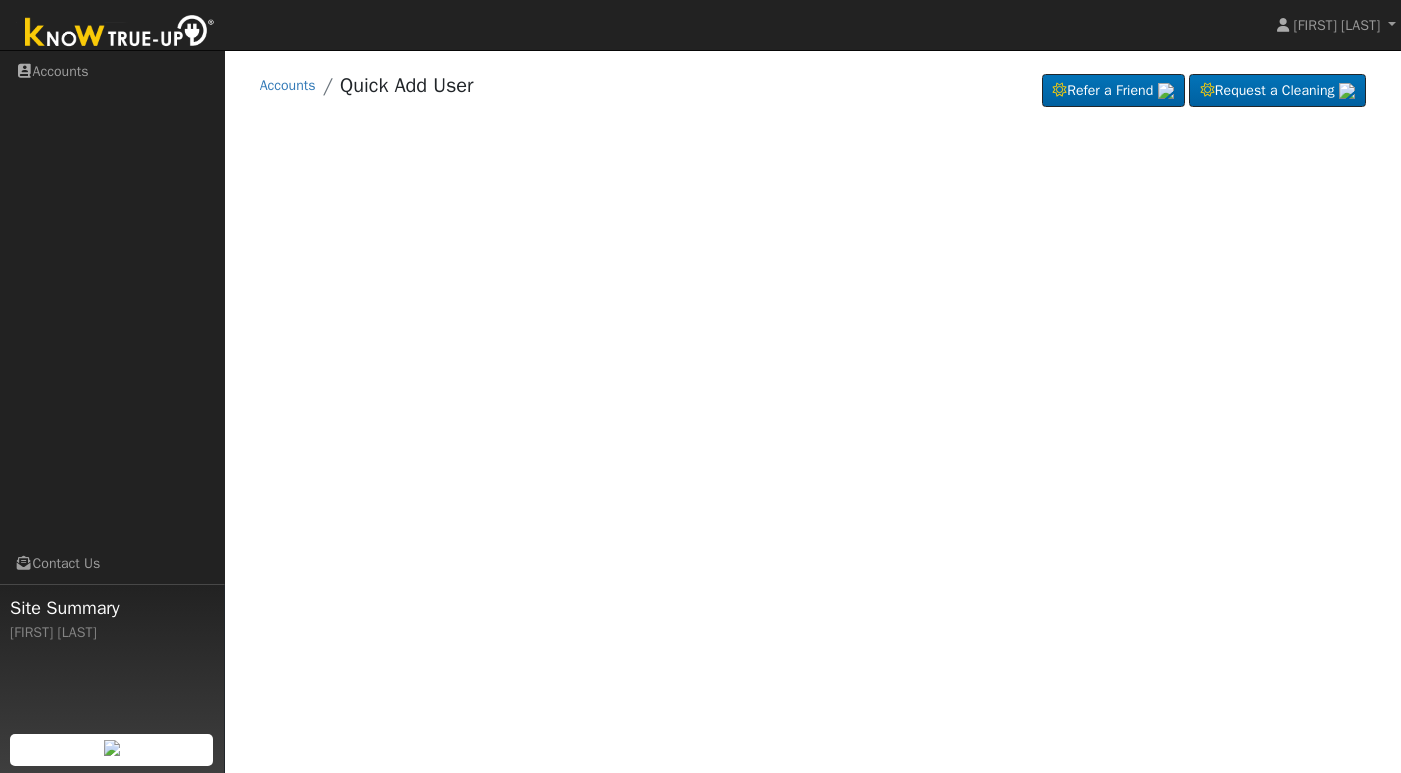 scroll, scrollTop: 0, scrollLeft: 0, axis: both 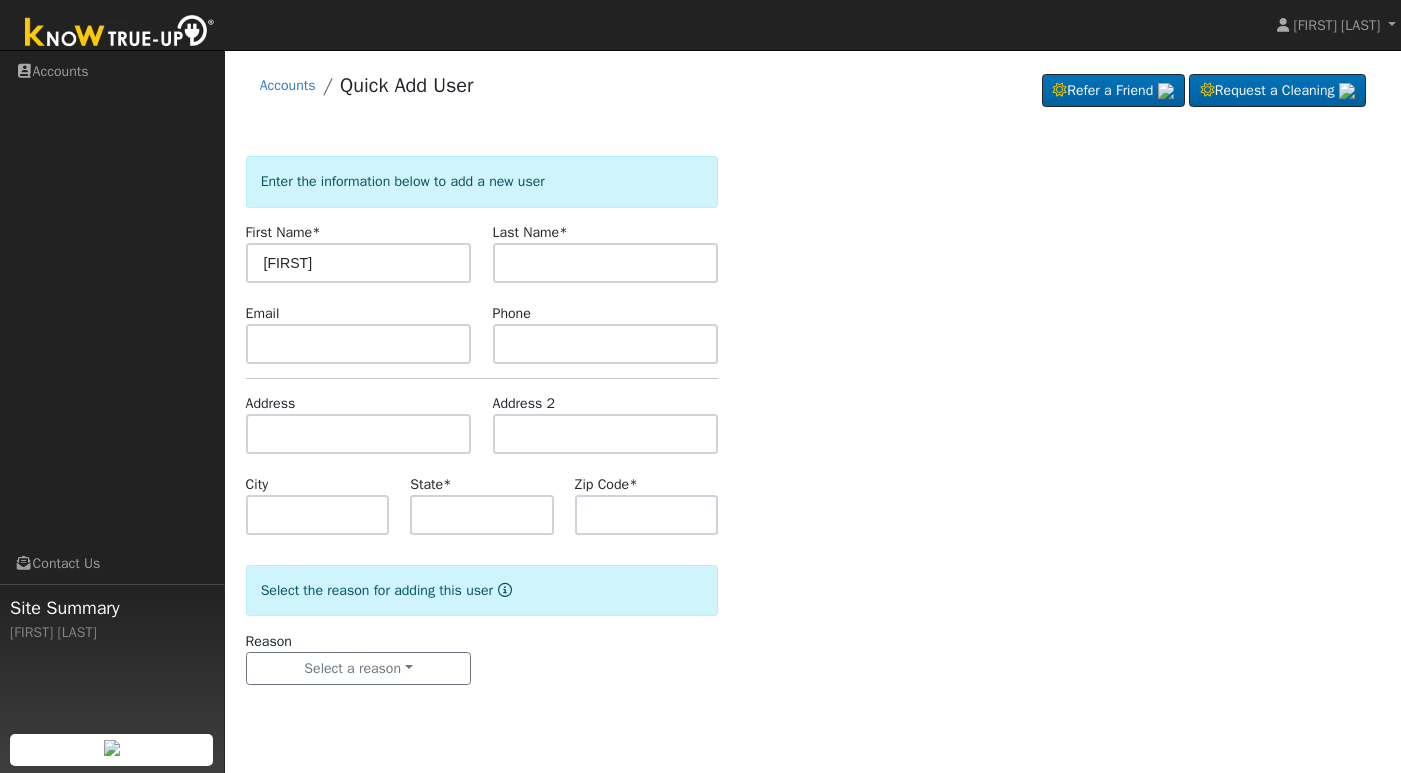 type on "[FIRST]" 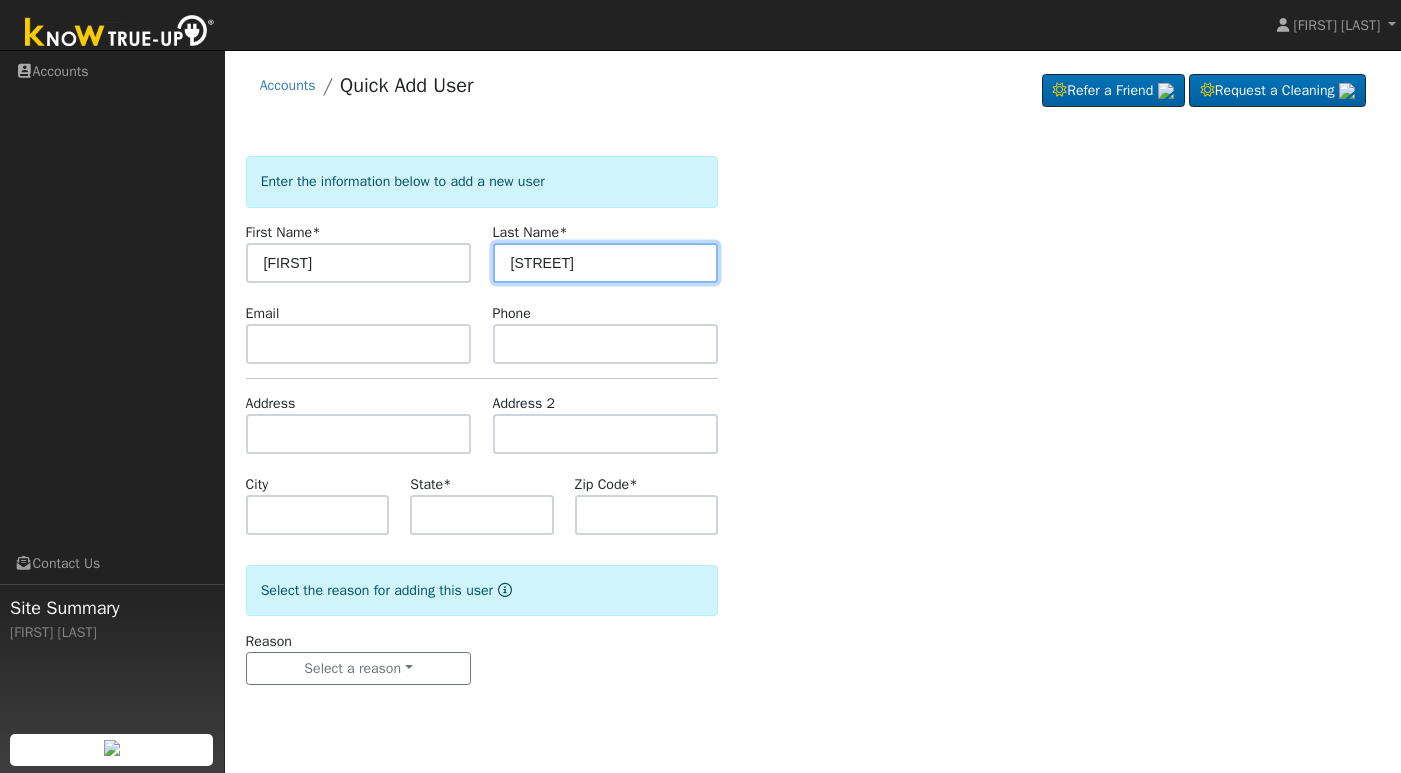 type on "[STREET]" 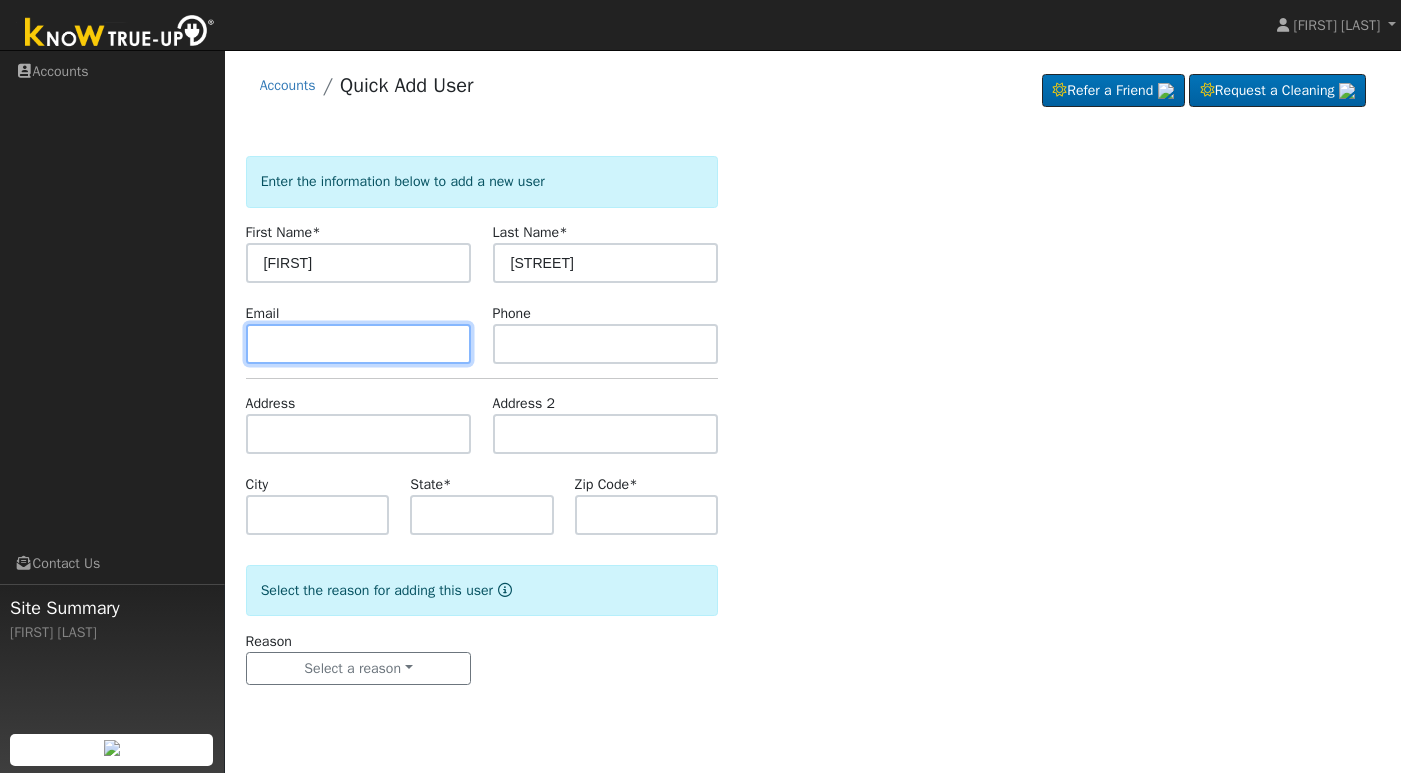 click at bounding box center (359, 344) 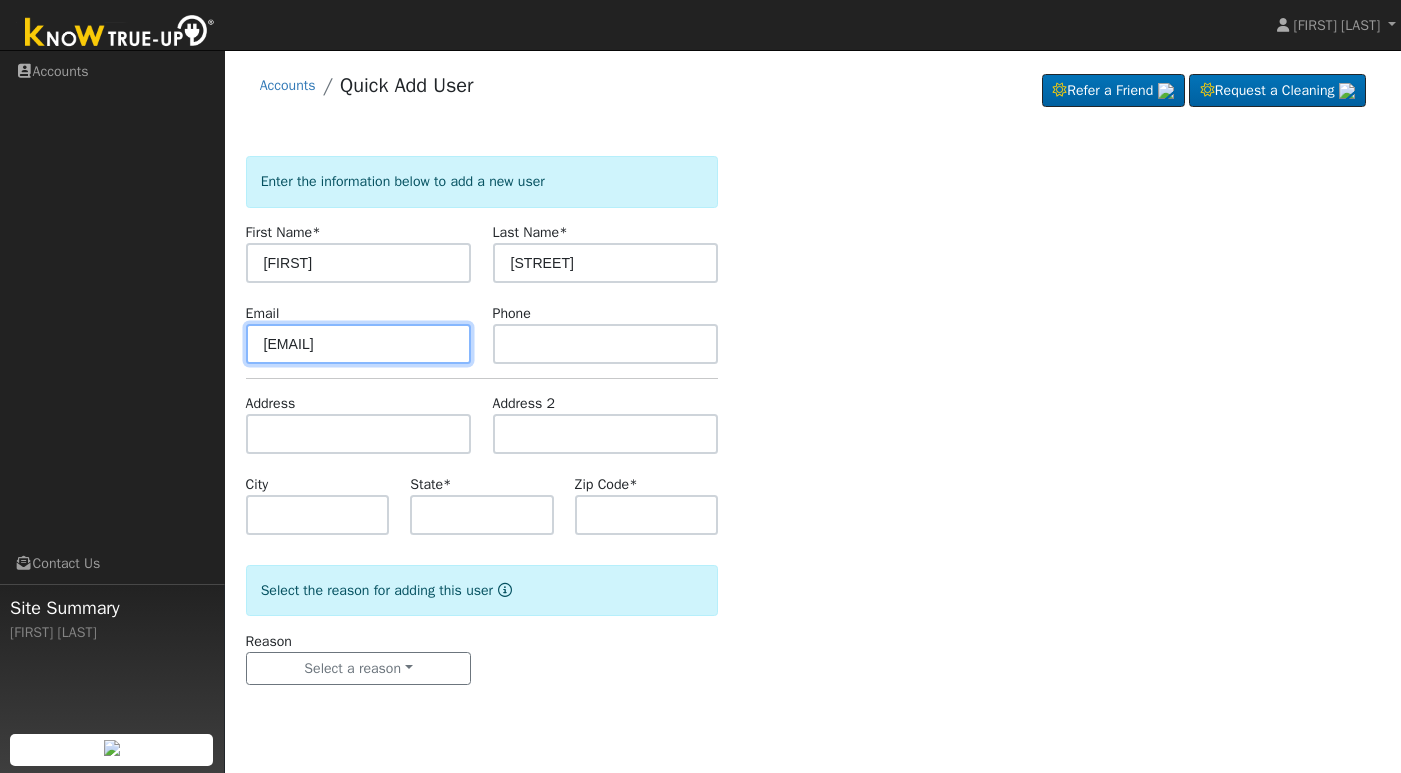 type on "[EMAIL]" 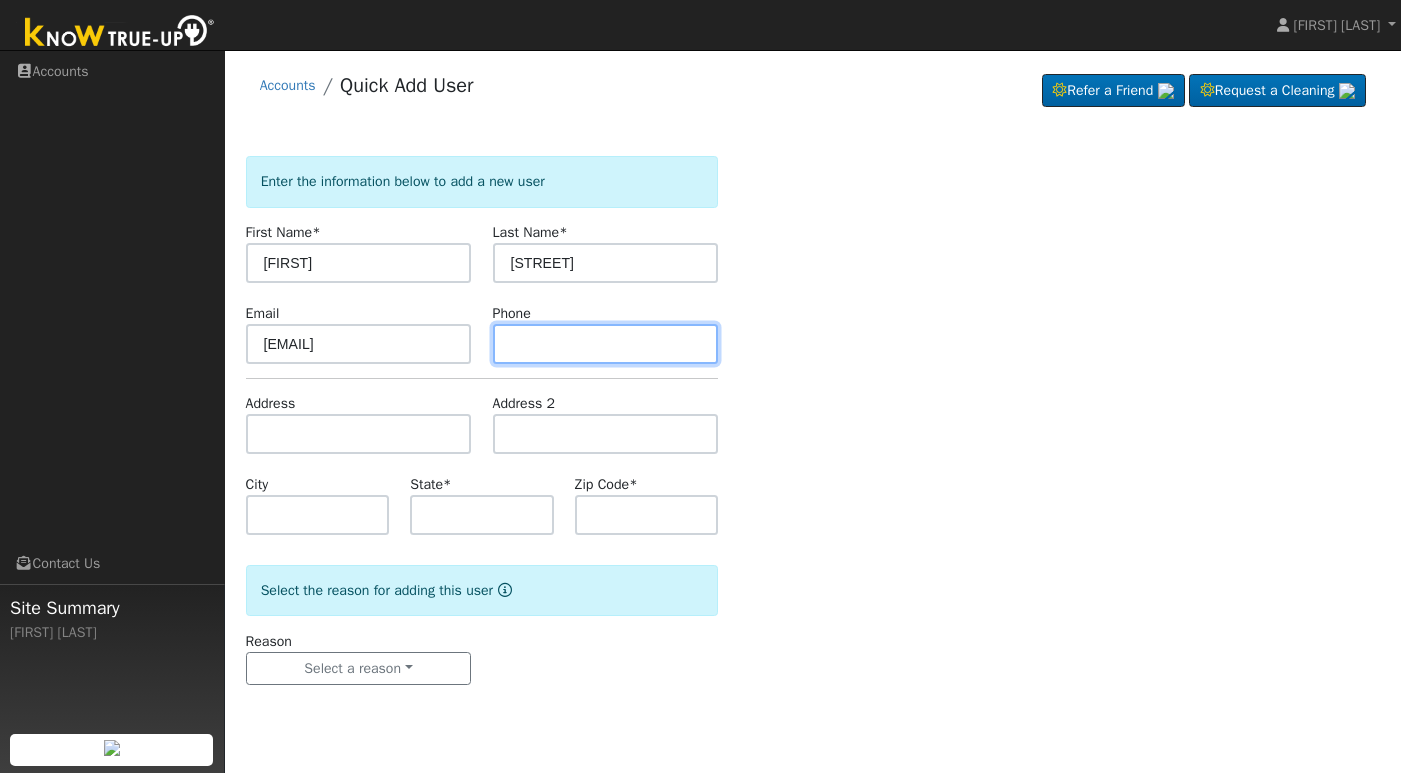 click at bounding box center [606, 344] 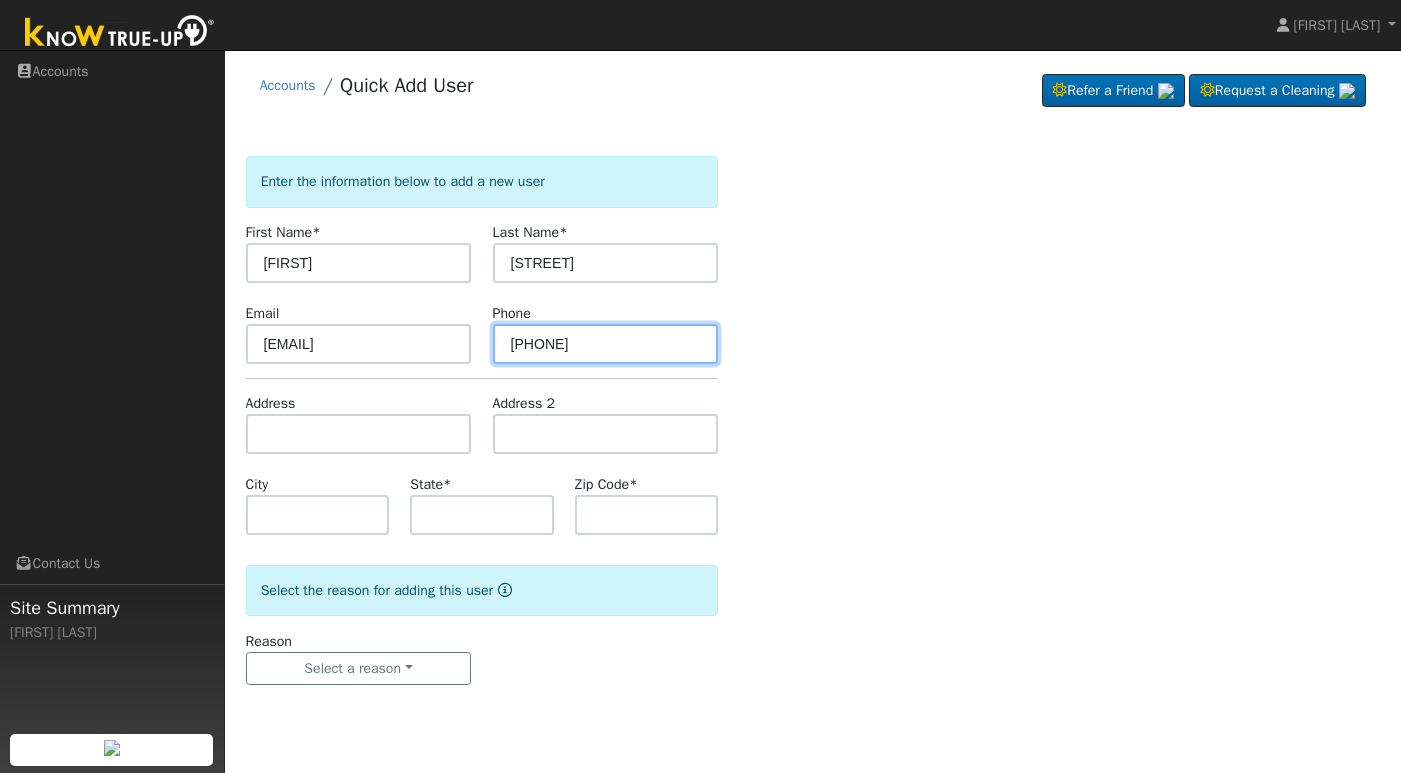 type on "[PHONE]" 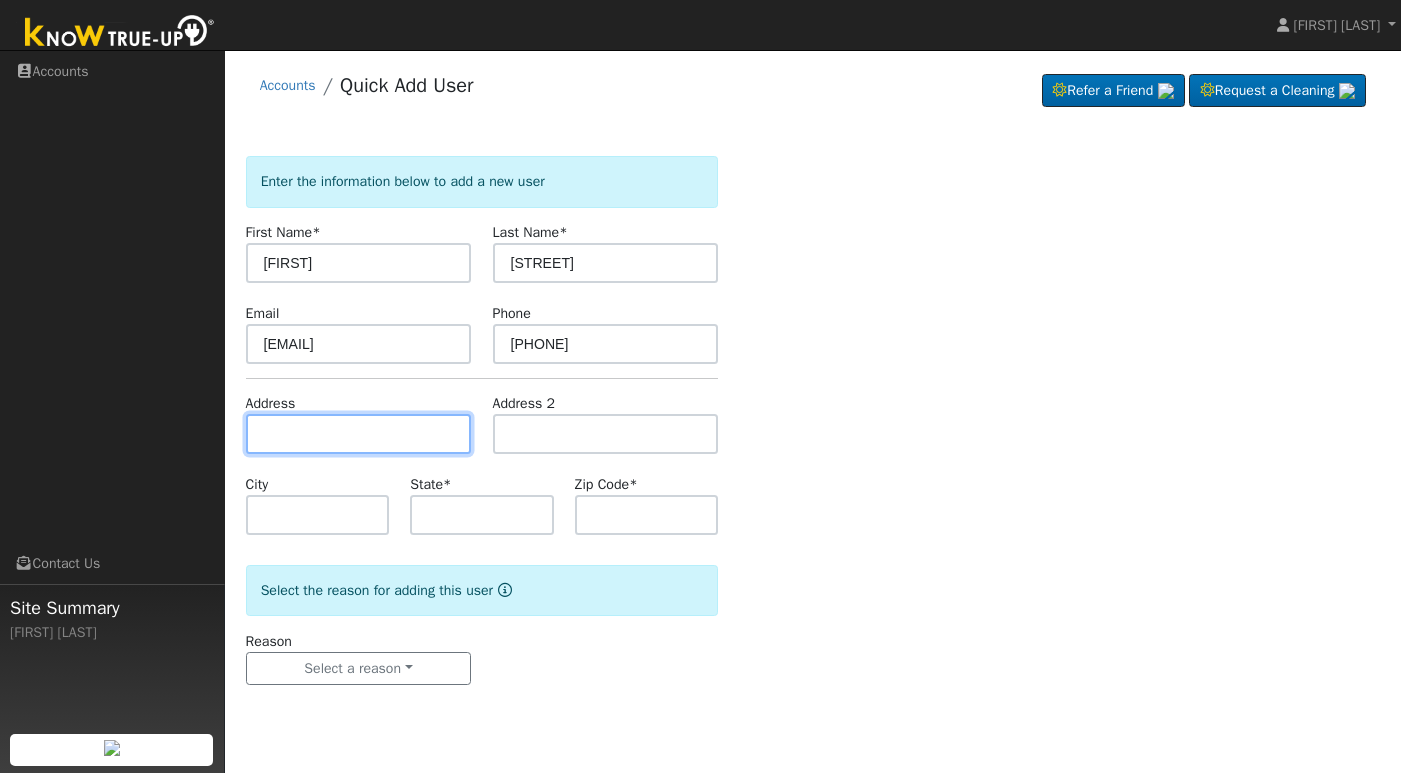 click at bounding box center [359, 434] 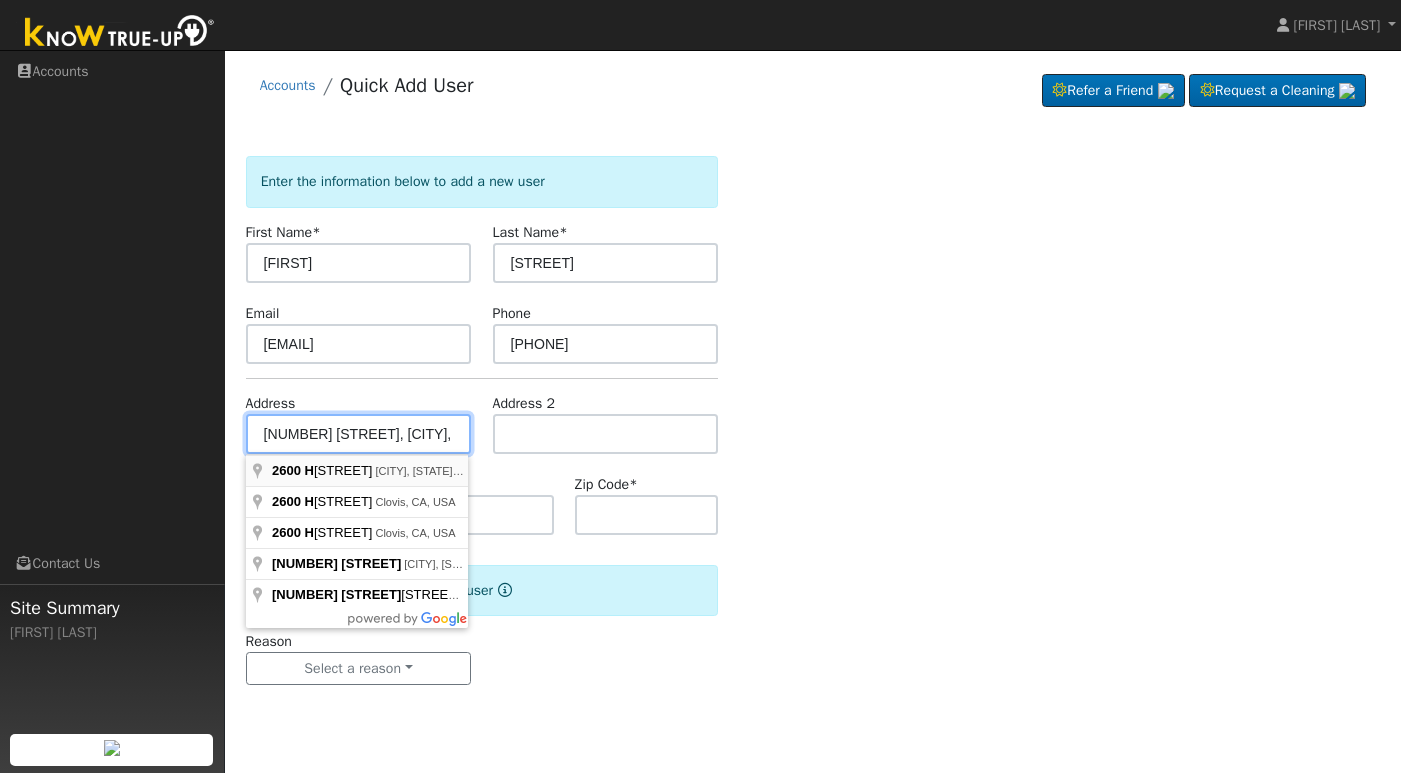 type on "[NUMBER] [STREET]" 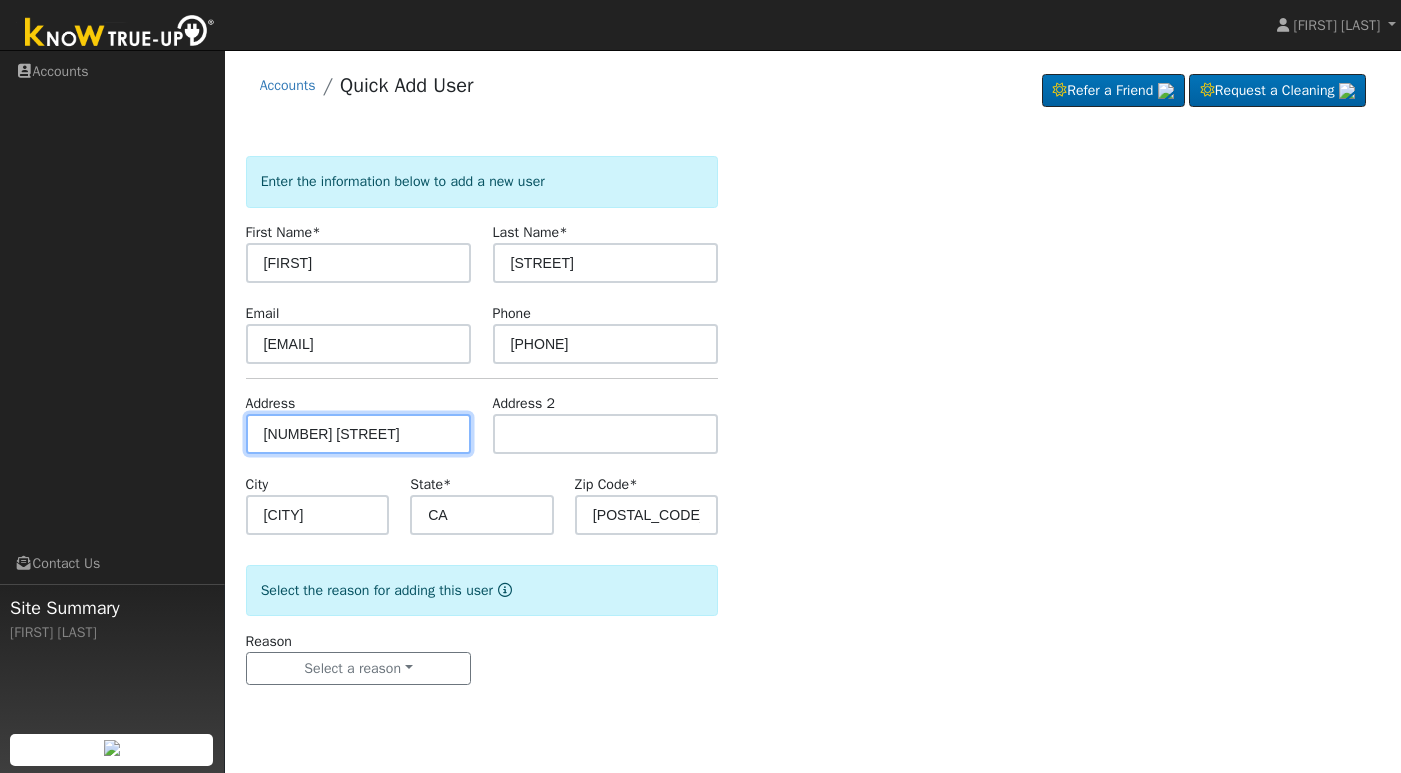 scroll, scrollTop: 0, scrollLeft: 0, axis: both 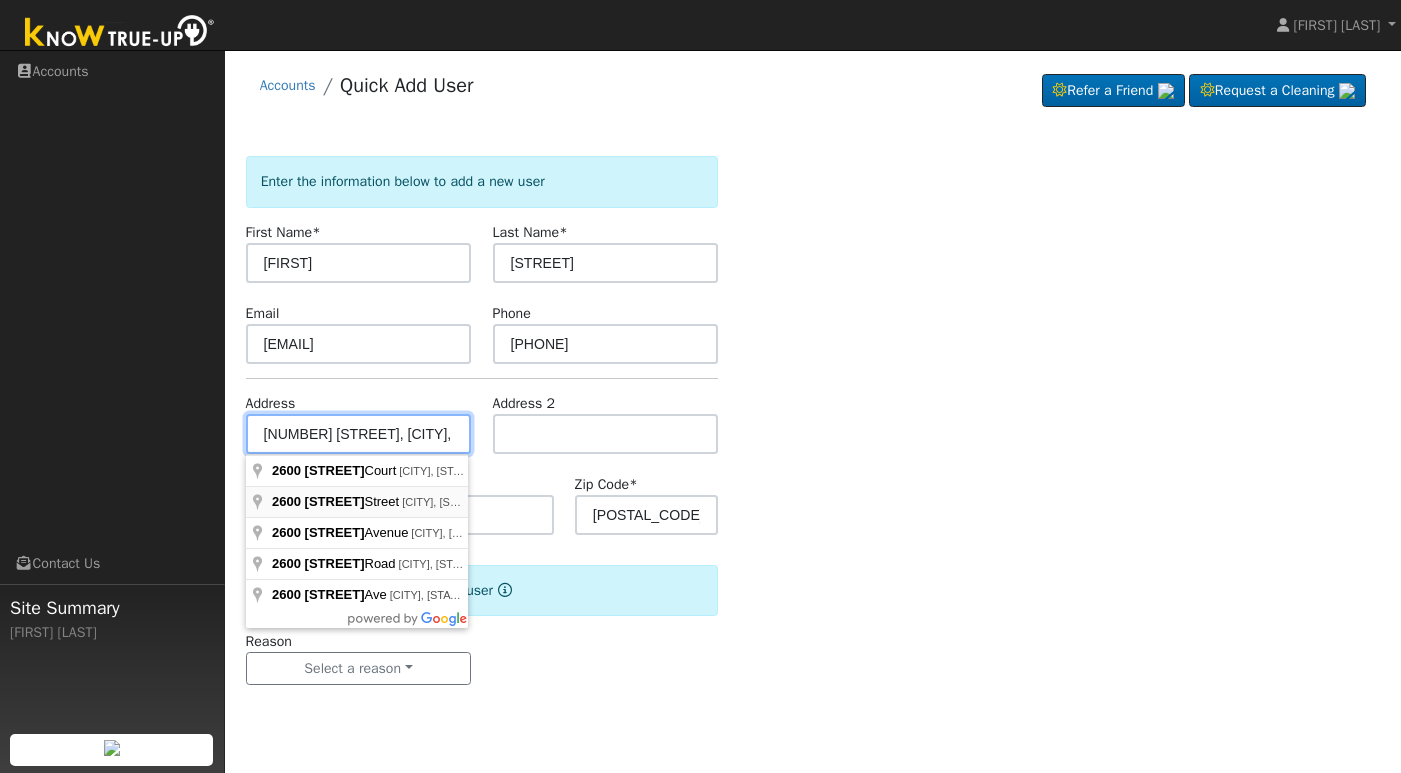 type on "[NUMBER] [STREET]" 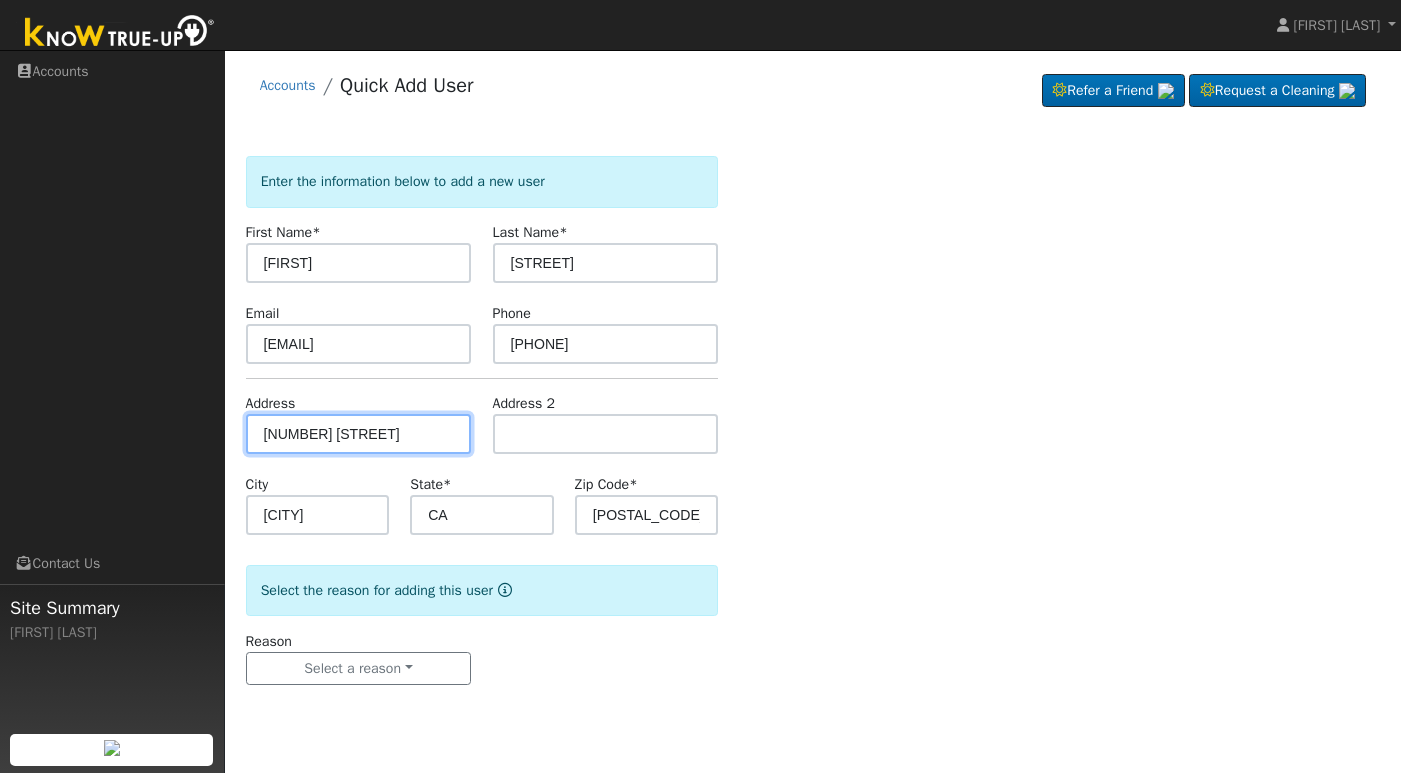 scroll, scrollTop: 0, scrollLeft: 0, axis: both 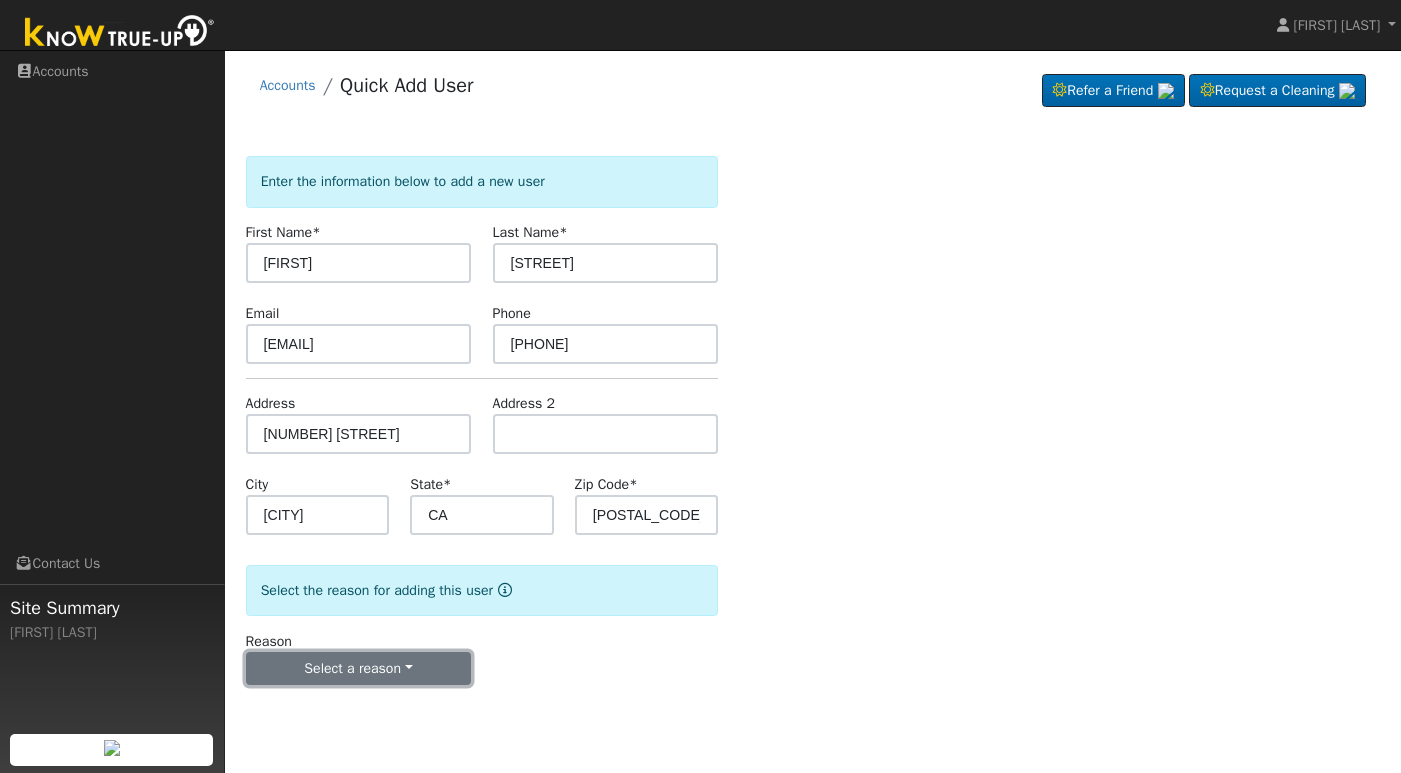 click on "Select a reason" at bounding box center [359, 669] 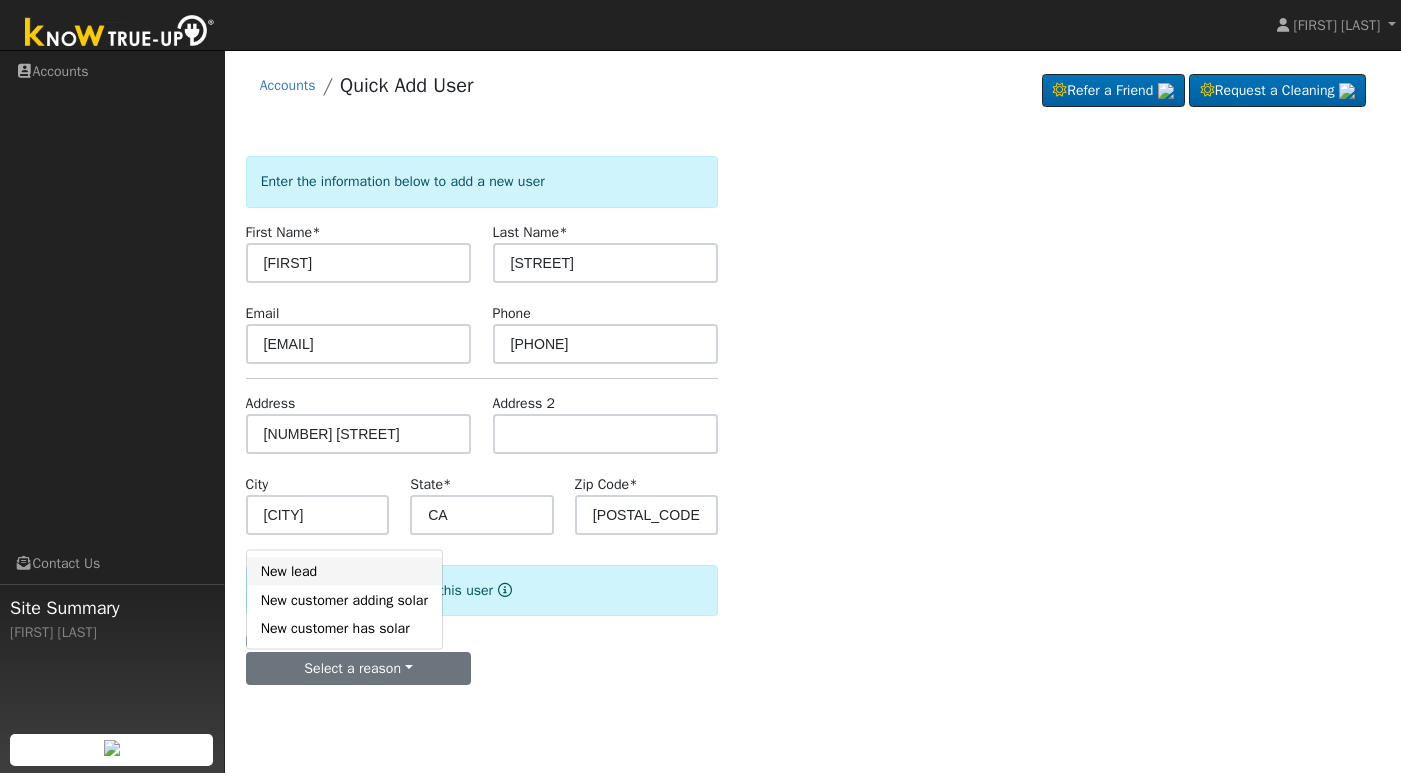 click on "New lead" at bounding box center [344, 571] 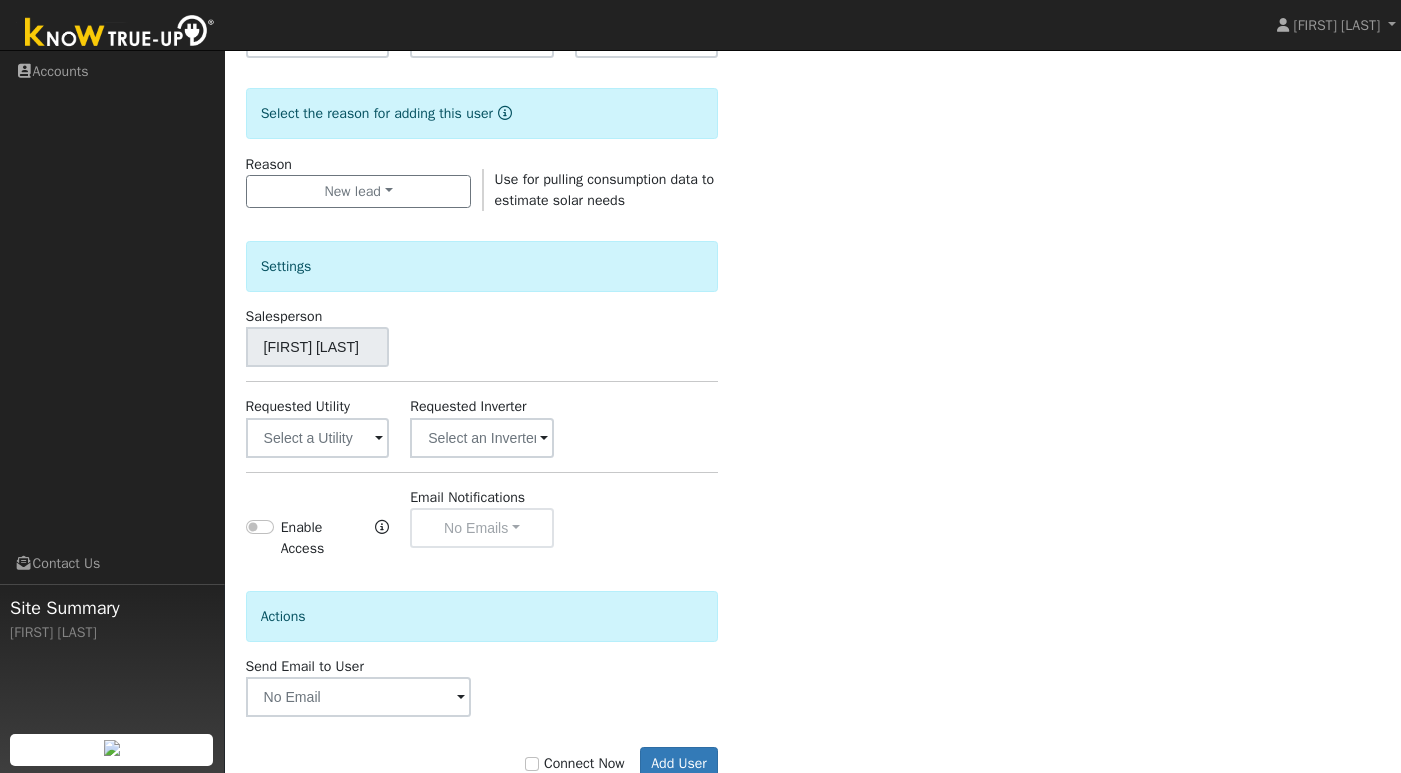 scroll, scrollTop: 535, scrollLeft: 0, axis: vertical 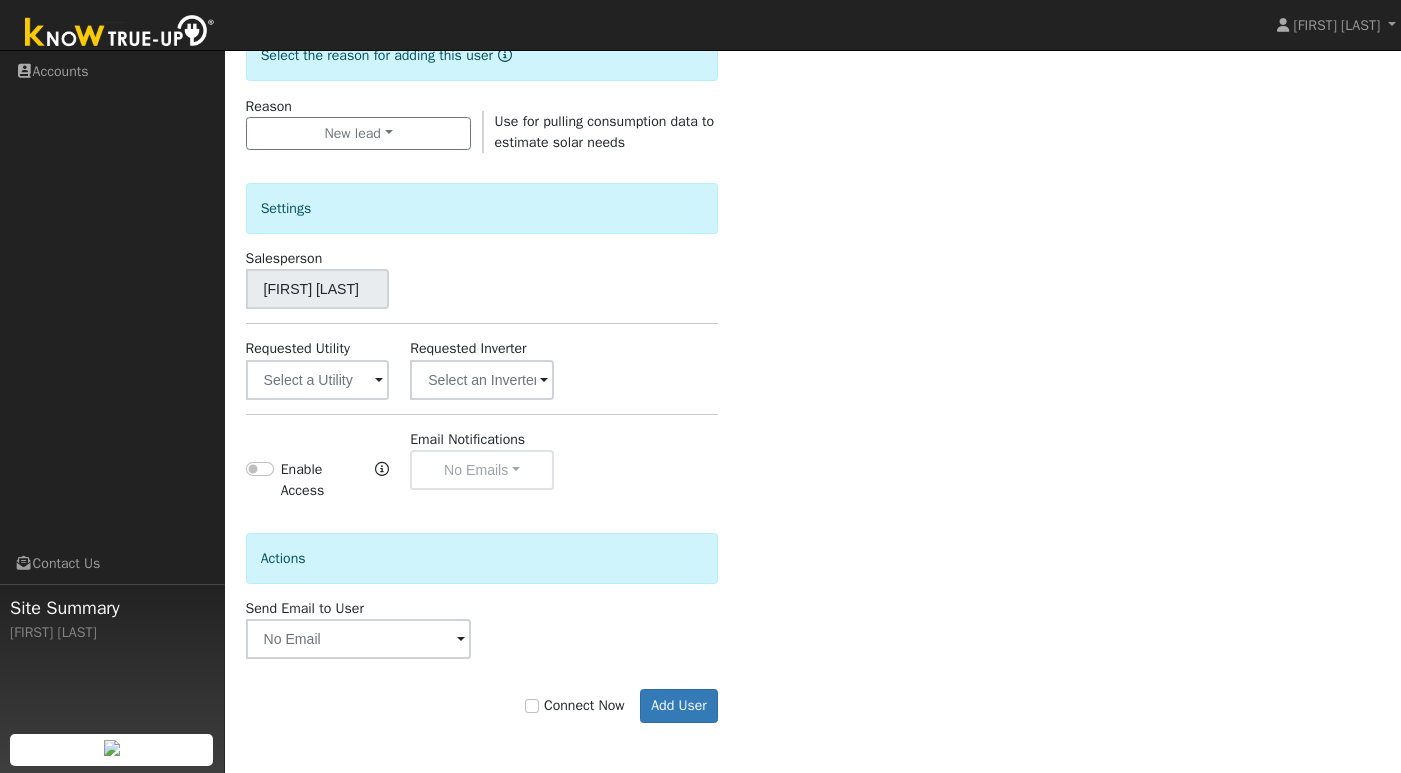 click at bounding box center (379, 381) 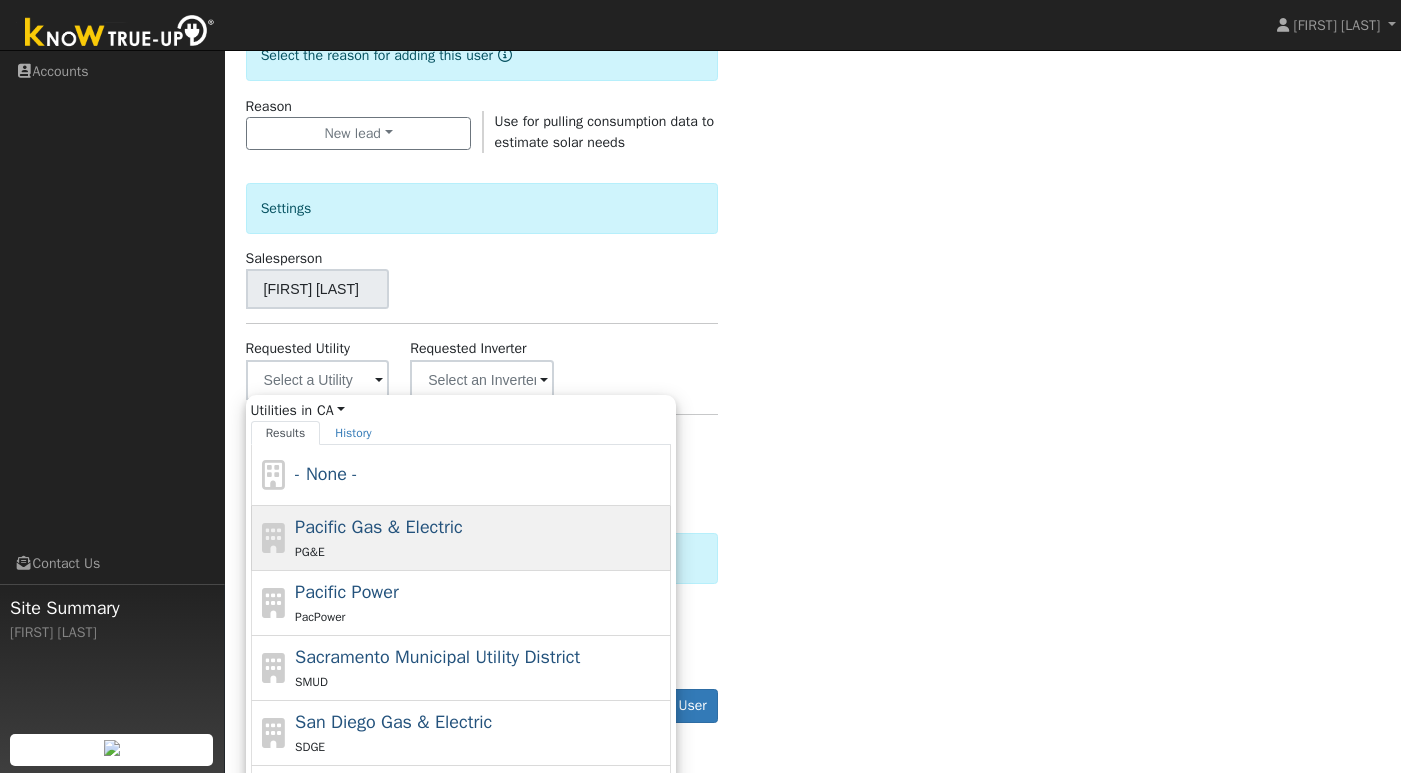 click on "Pacific Gas & Electric" at bounding box center [379, 527] 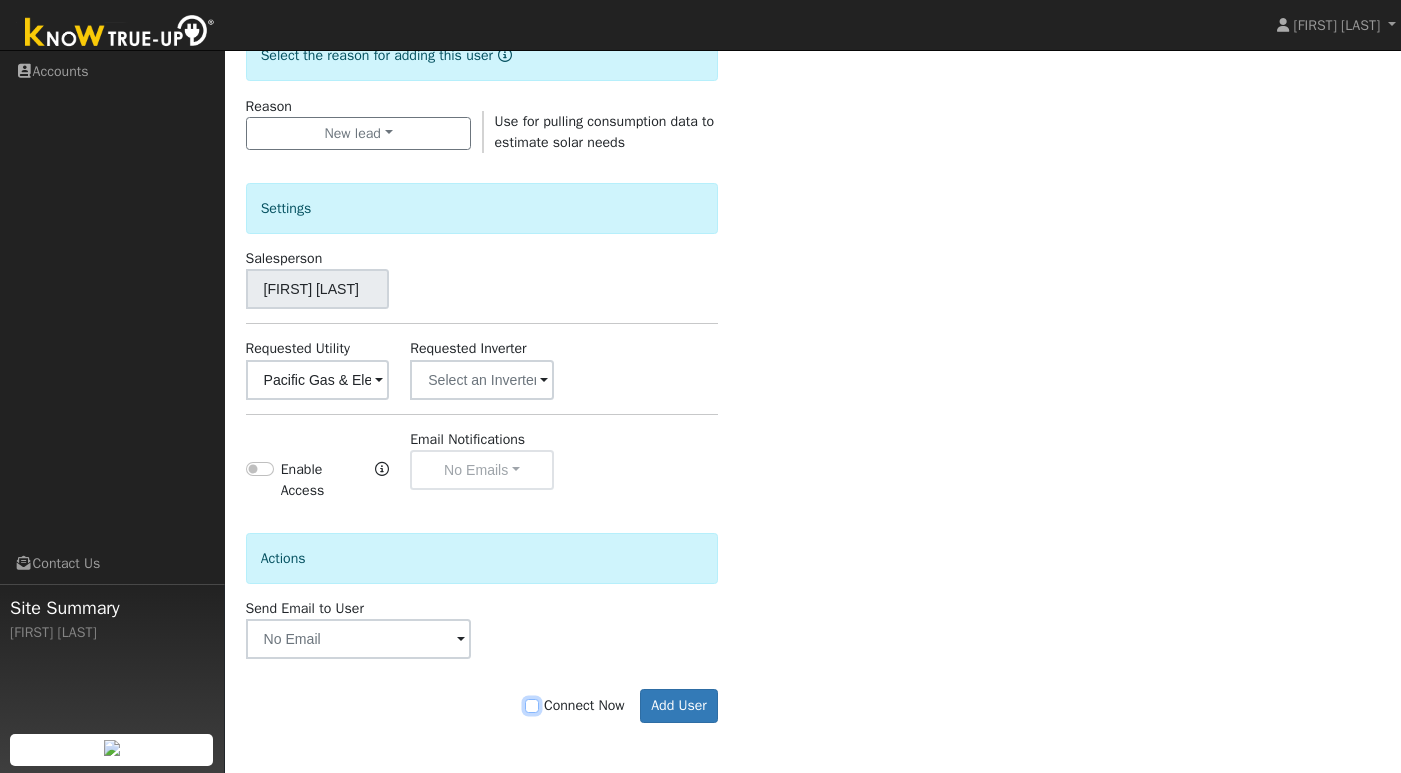 click on "Connect Now" at bounding box center (532, 706) 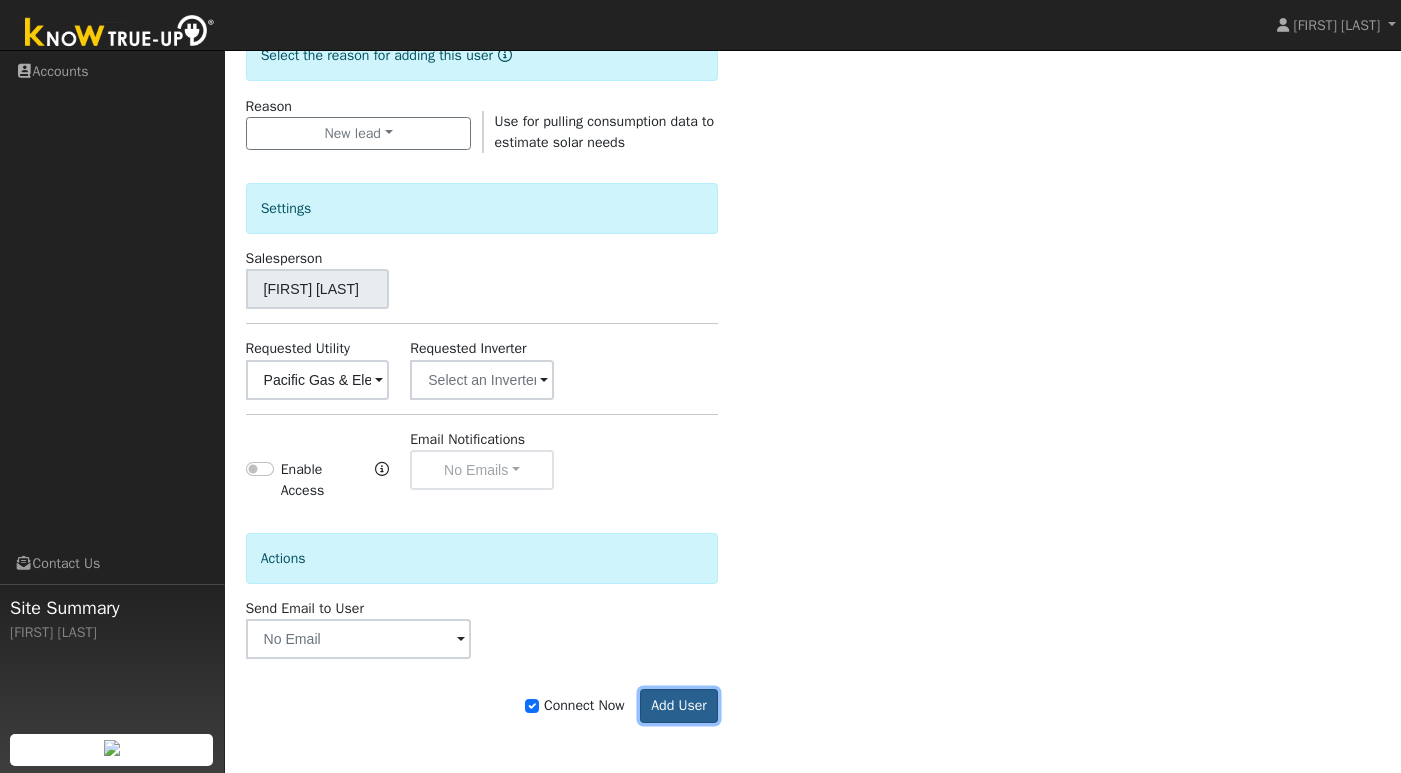 click on "Add User" at bounding box center (679, 706) 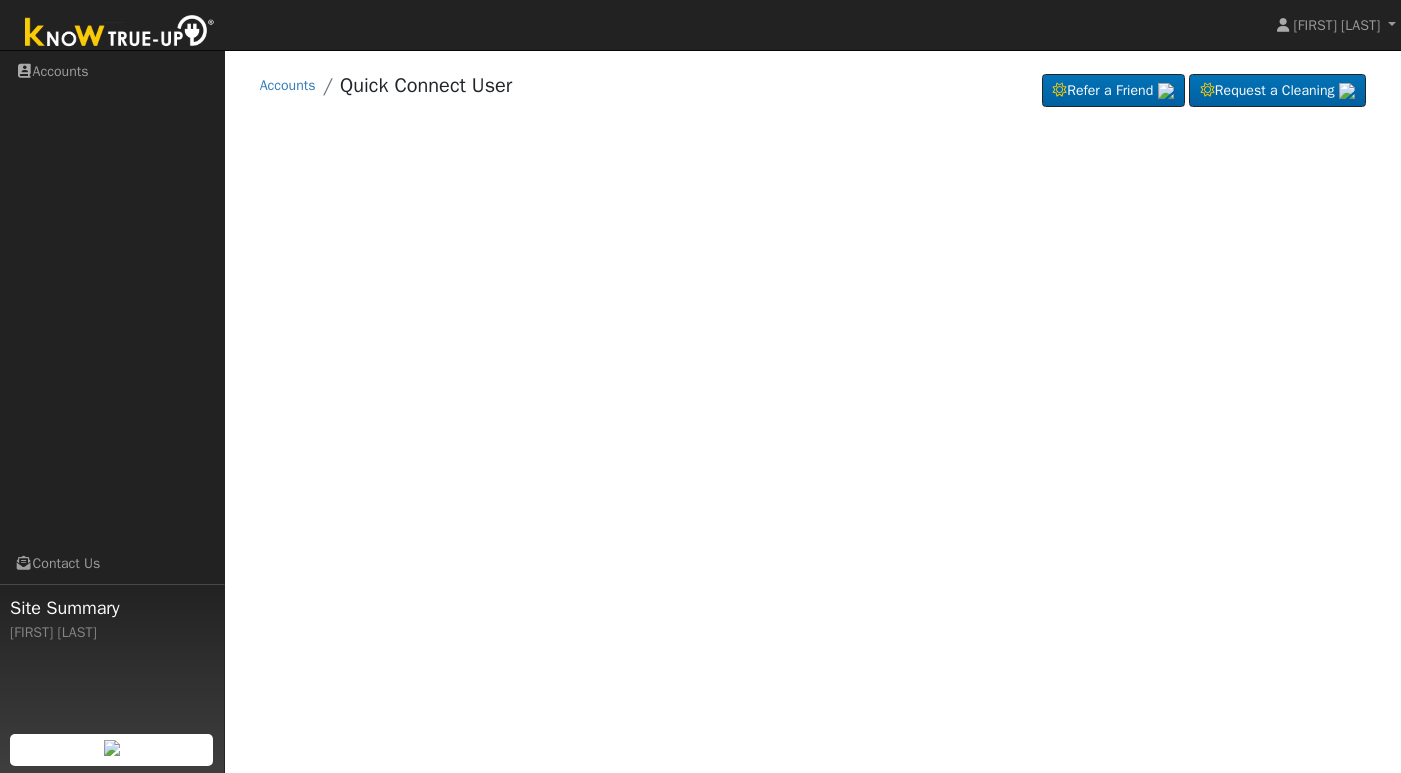 scroll, scrollTop: 0, scrollLeft: 0, axis: both 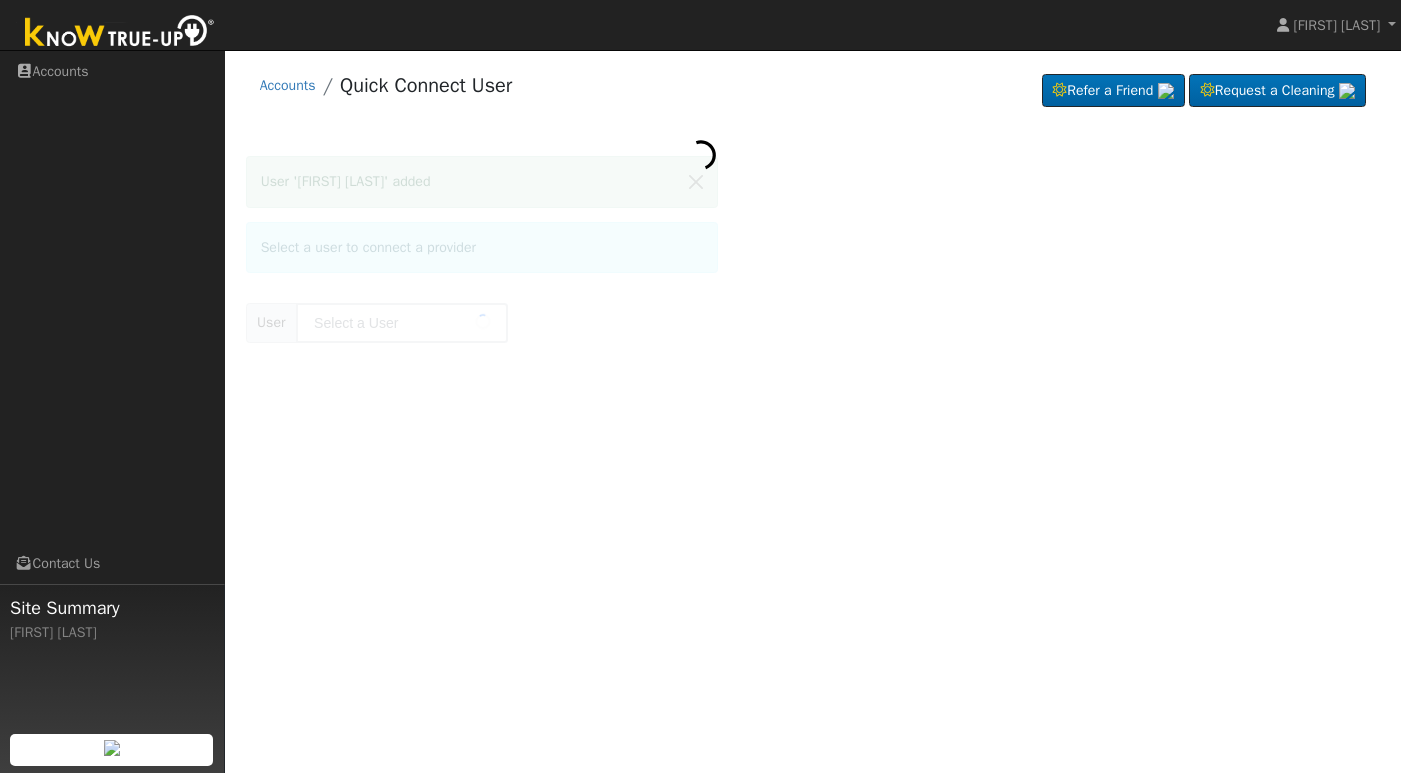 type on "[FIRST] [LAST]" 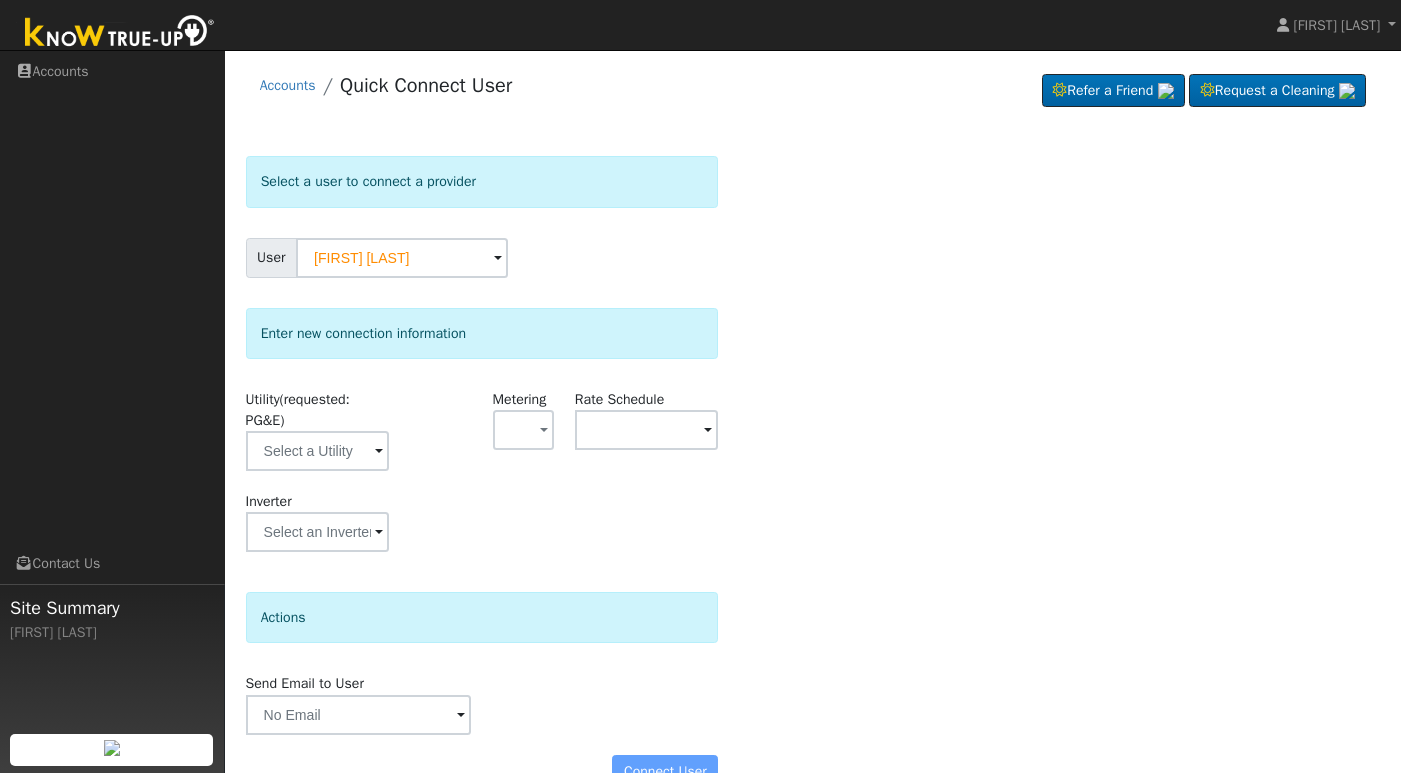 drag, startPoint x: 677, startPoint y: 704, endPoint x: 730, endPoint y: 683, distance: 57.00877 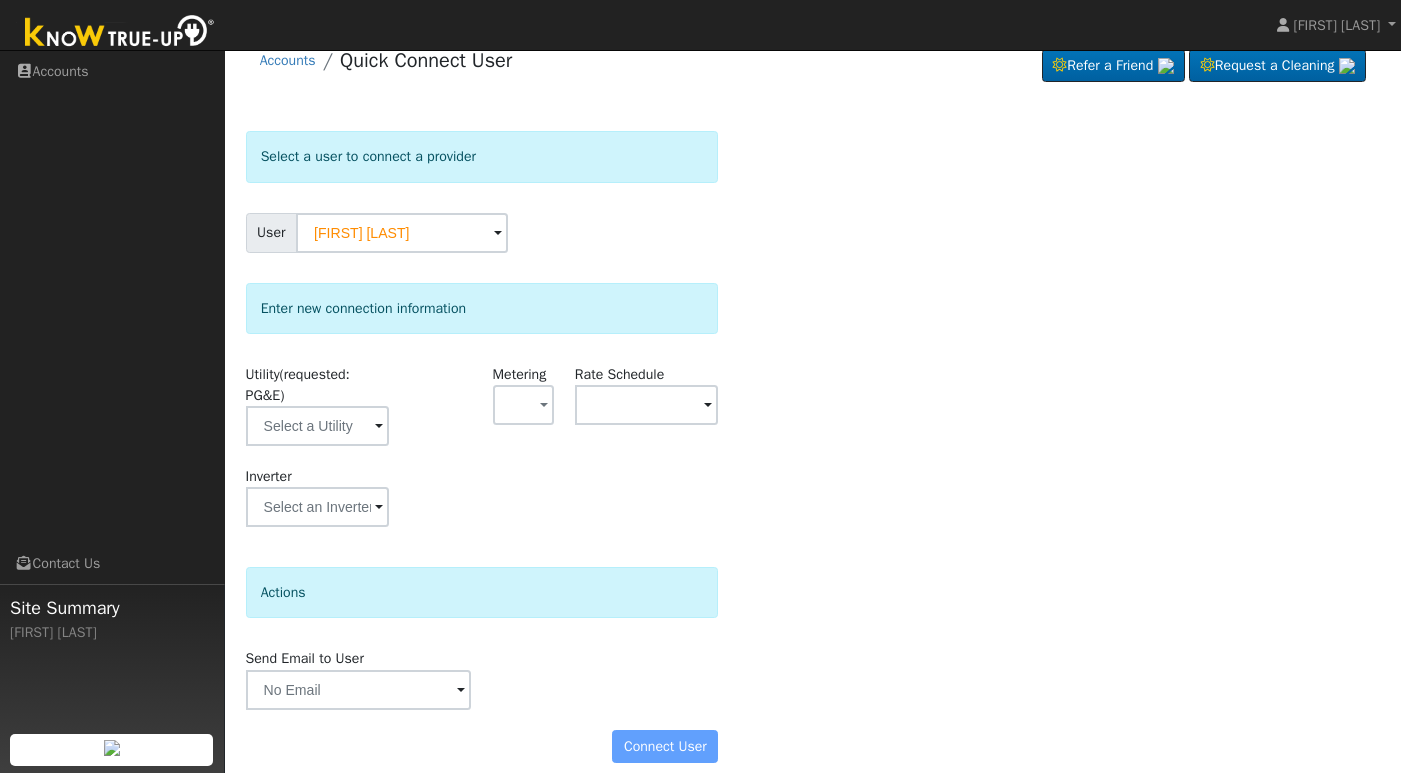 scroll, scrollTop: 45, scrollLeft: 0, axis: vertical 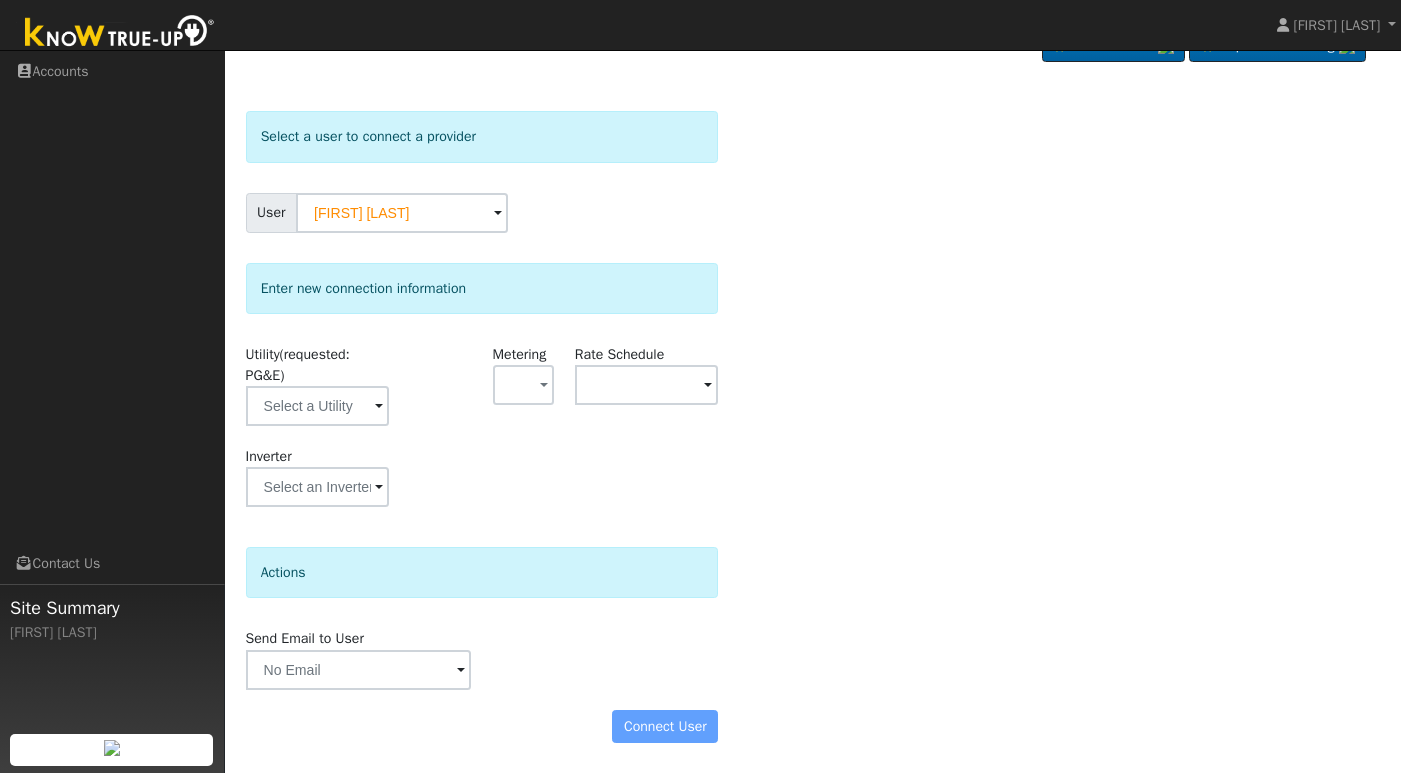 click at bounding box center (379, 407) 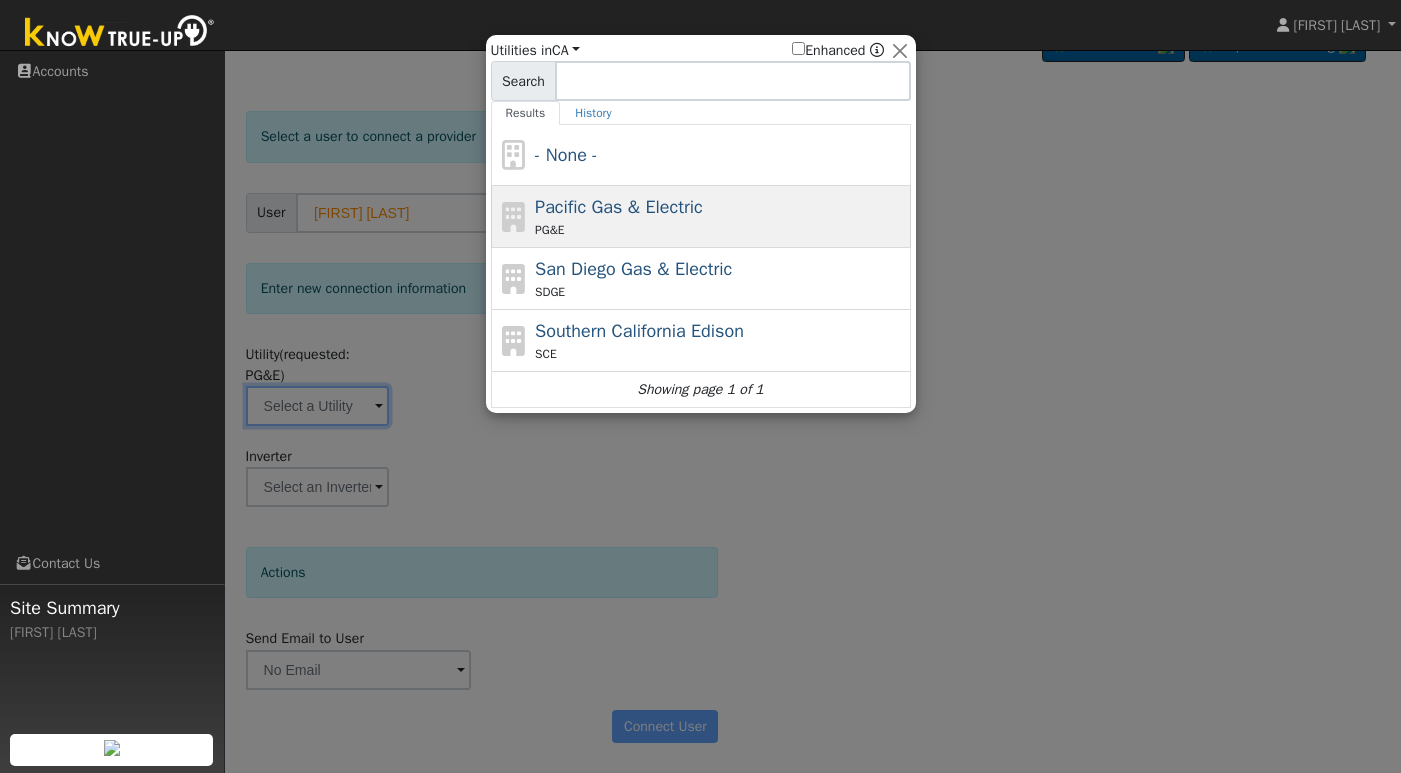 click on "Pacific Gas & Electric" at bounding box center [619, 207] 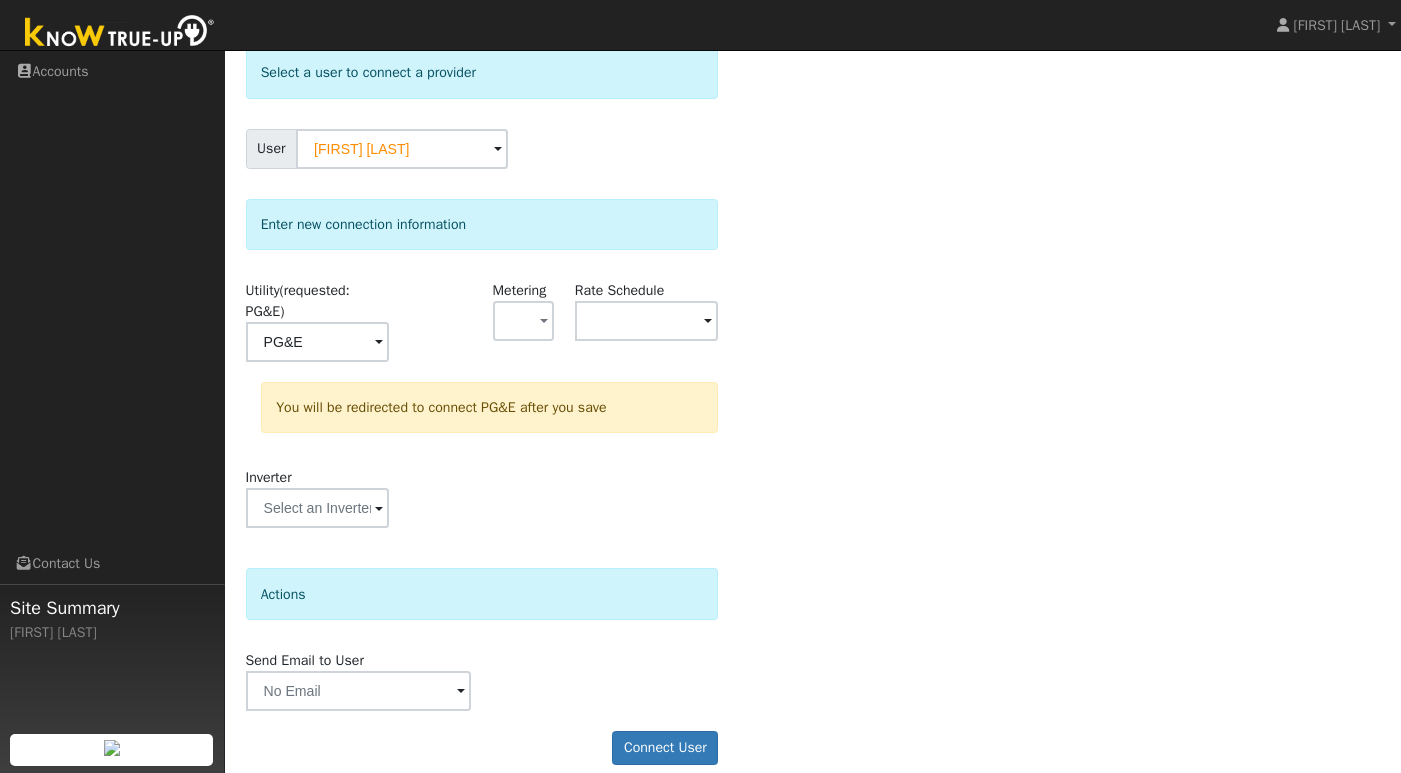 scroll, scrollTop: 130, scrollLeft: 0, axis: vertical 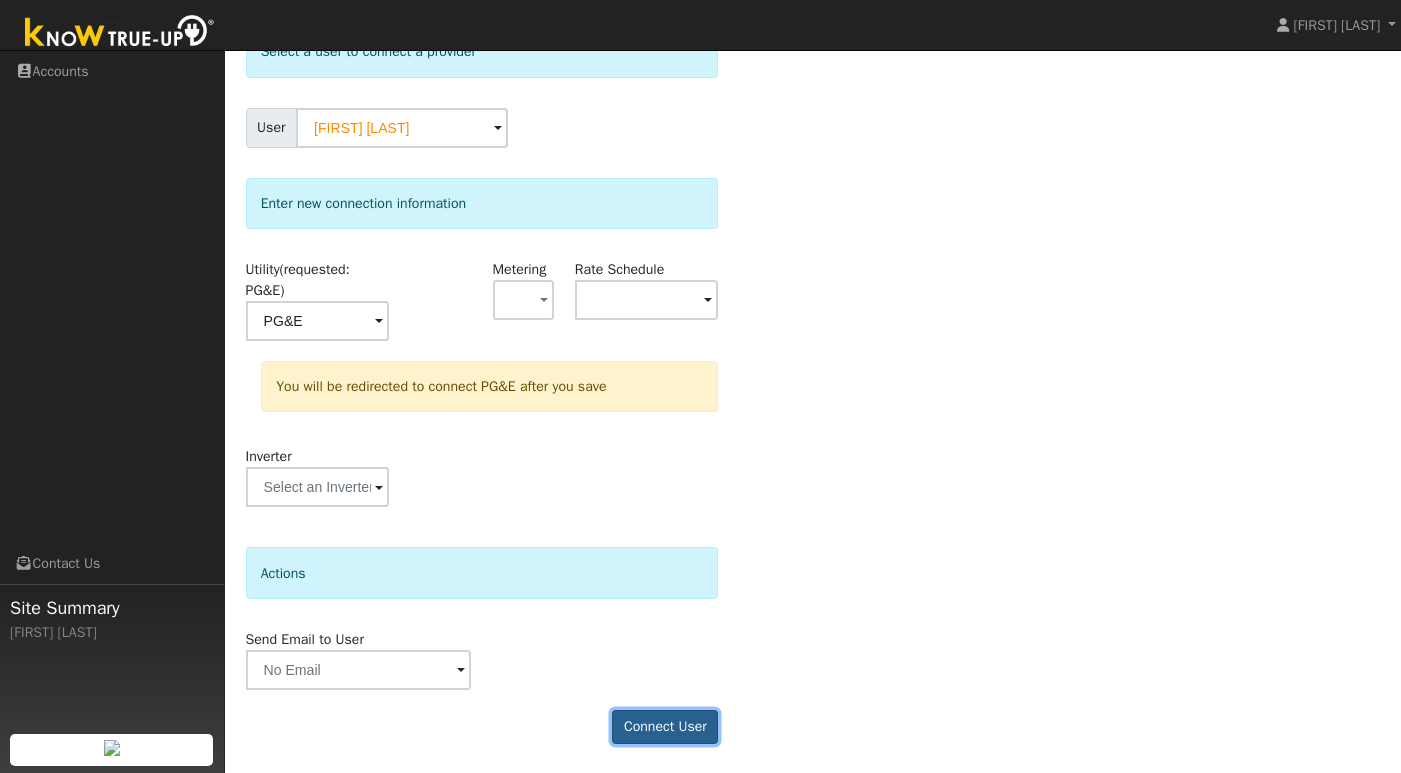 click on "Connect User" at bounding box center (665, 727) 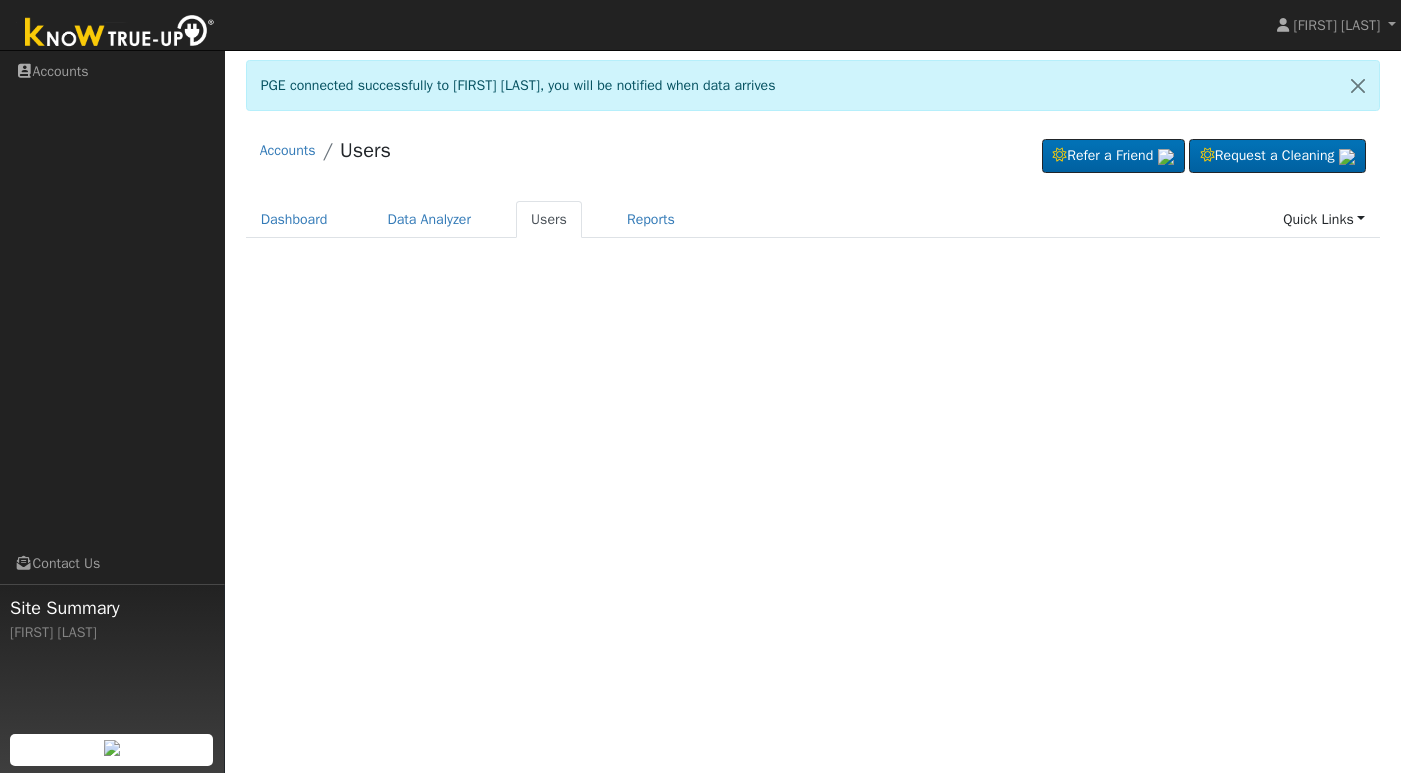 scroll, scrollTop: 0, scrollLeft: 0, axis: both 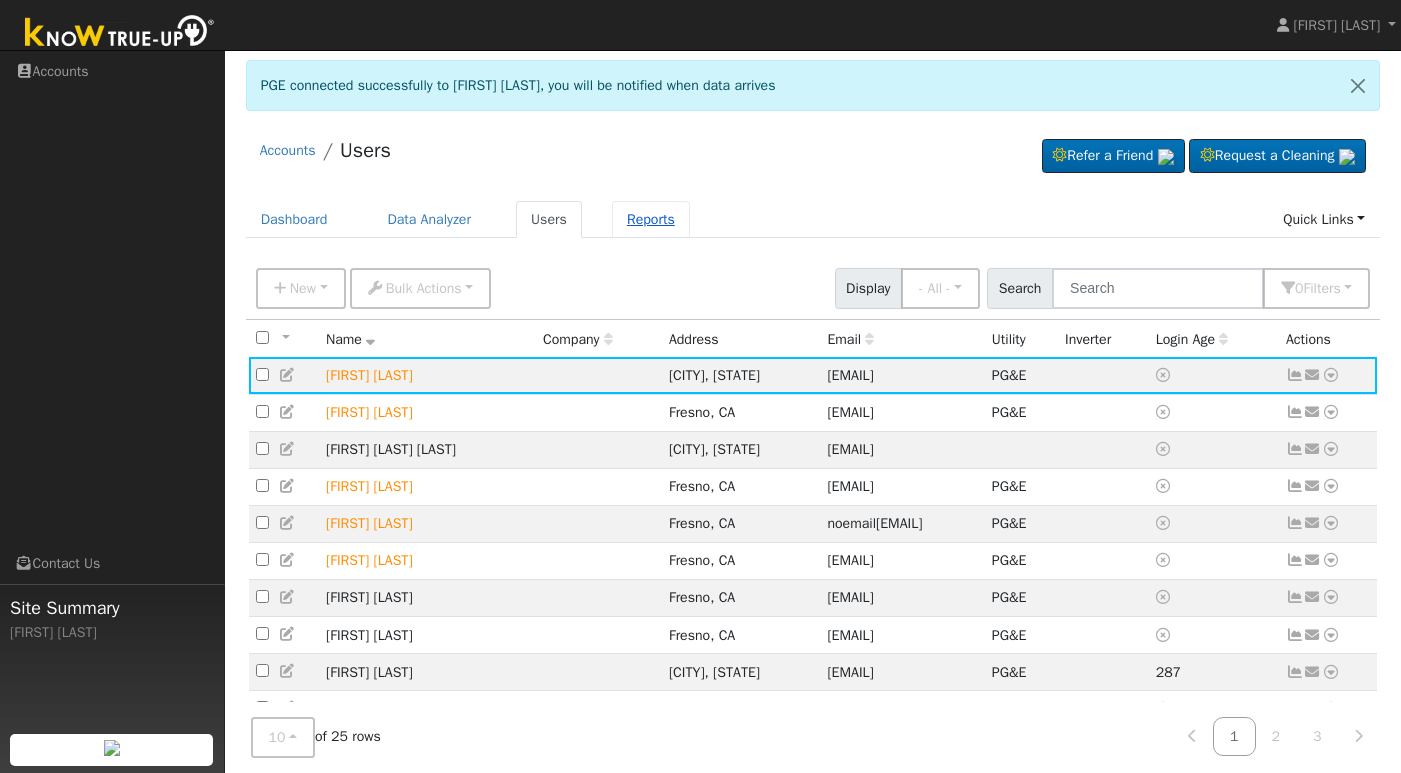 click on "Reports" at bounding box center [651, 219] 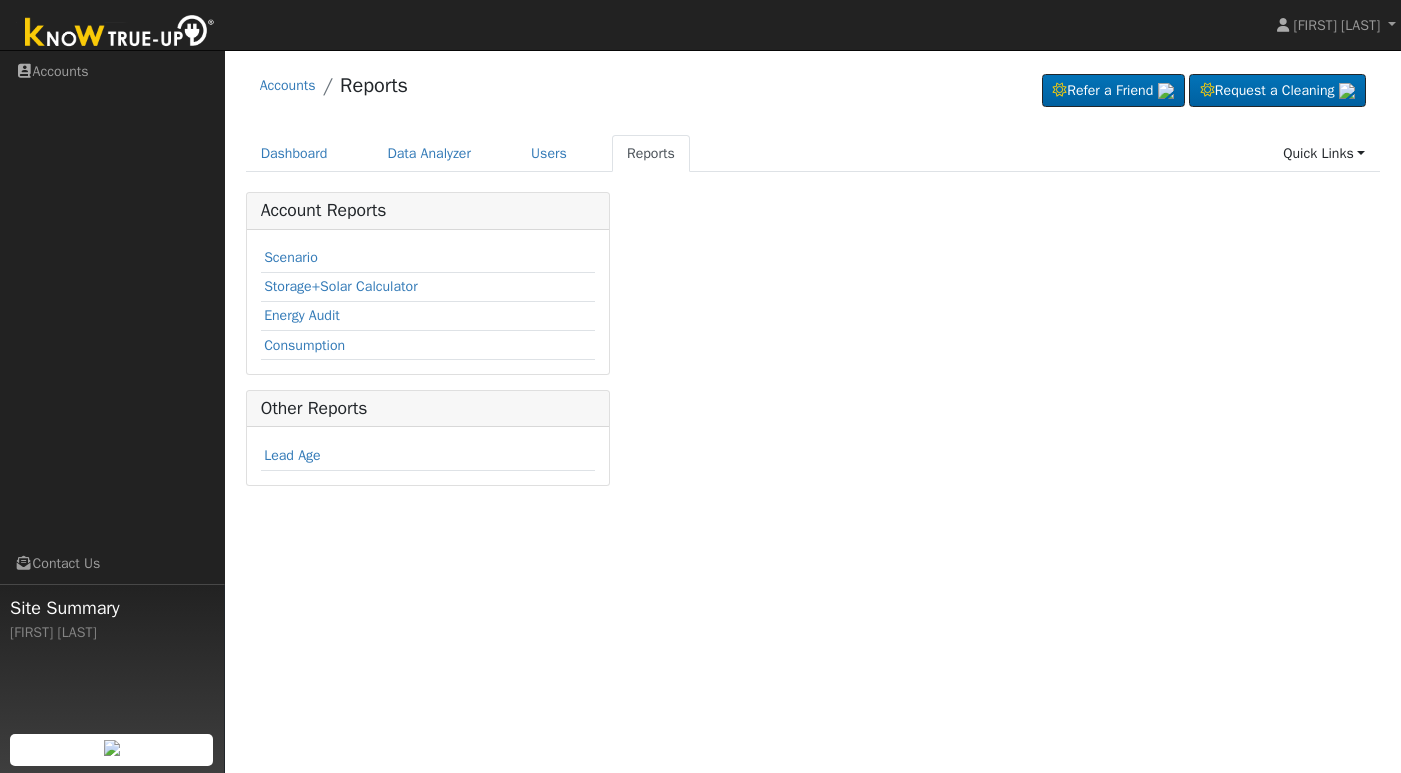 scroll, scrollTop: 0, scrollLeft: 0, axis: both 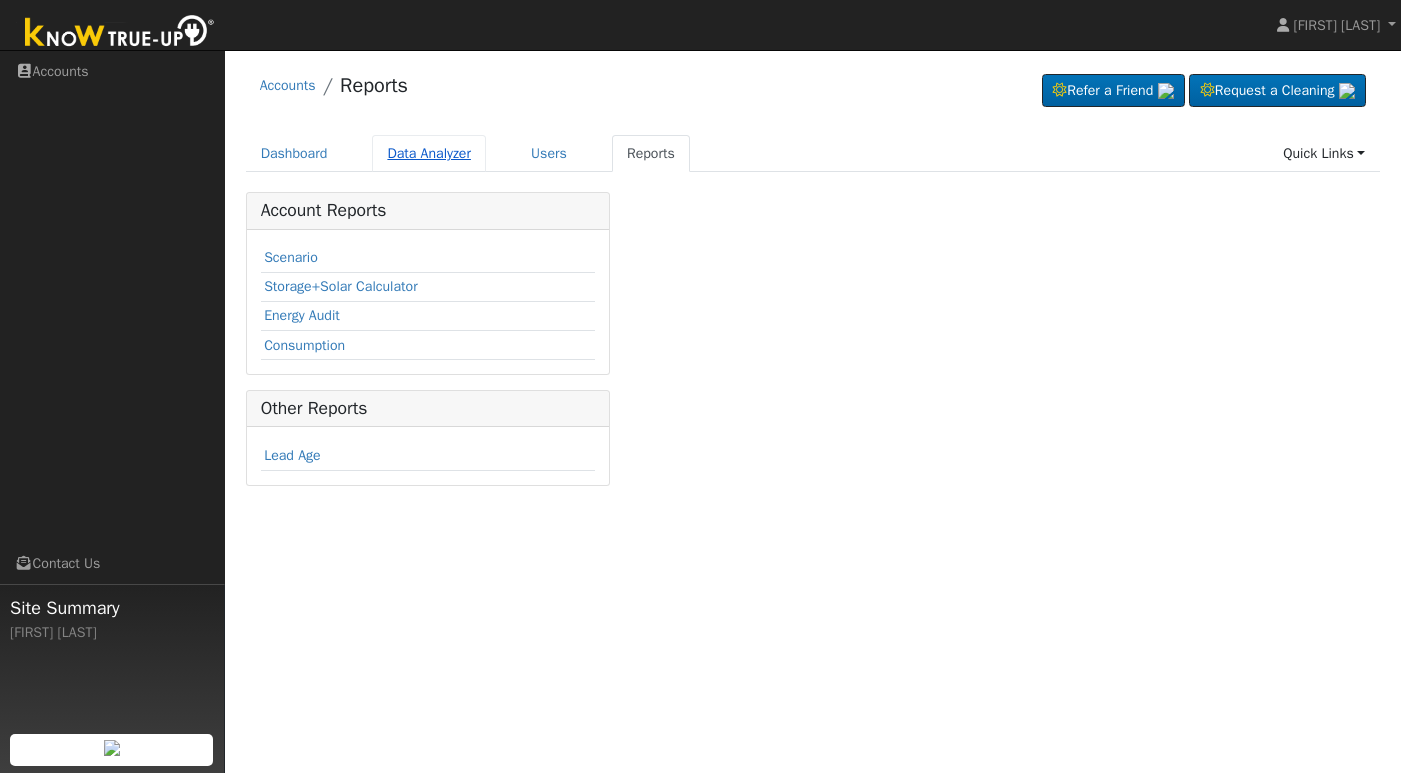 click on "Data Analyzer" at bounding box center (429, 153) 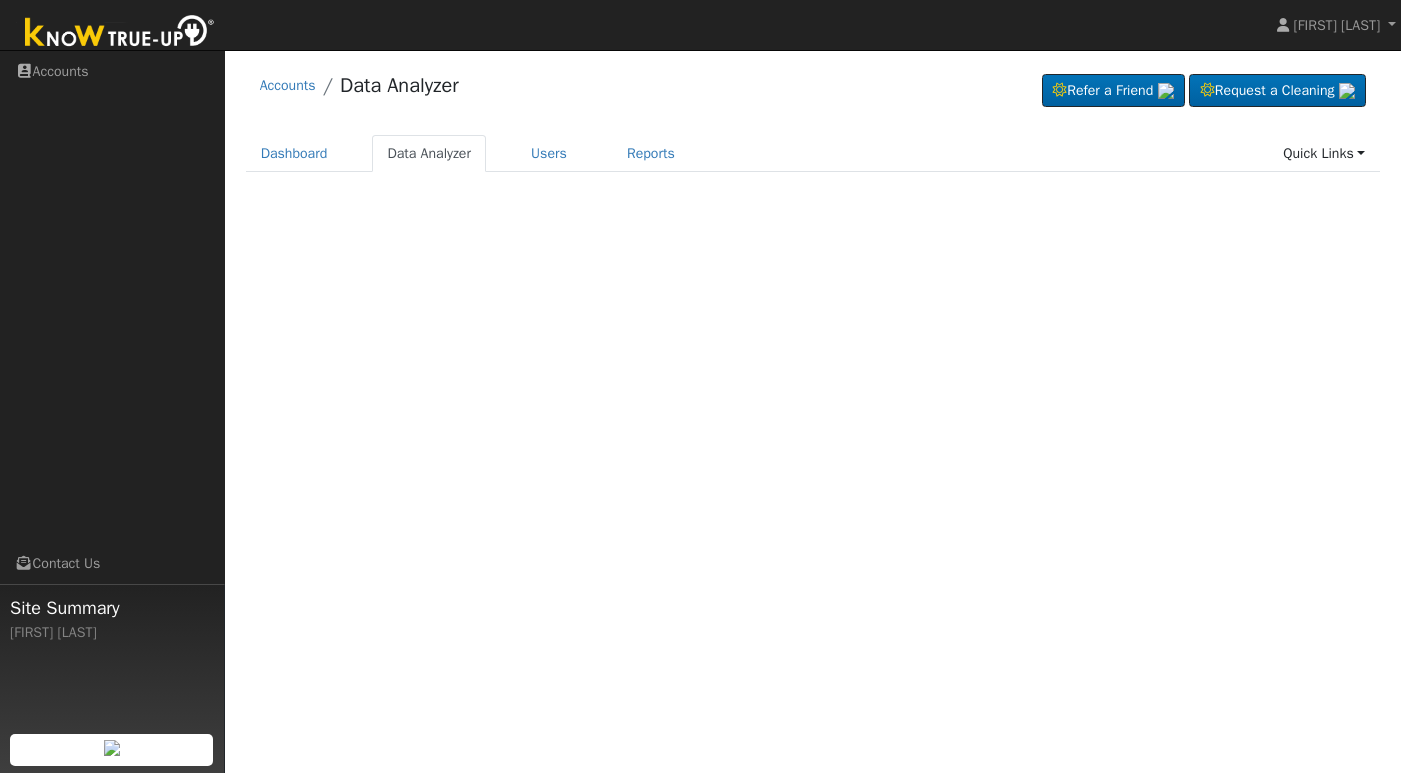 scroll, scrollTop: 0, scrollLeft: 0, axis: both 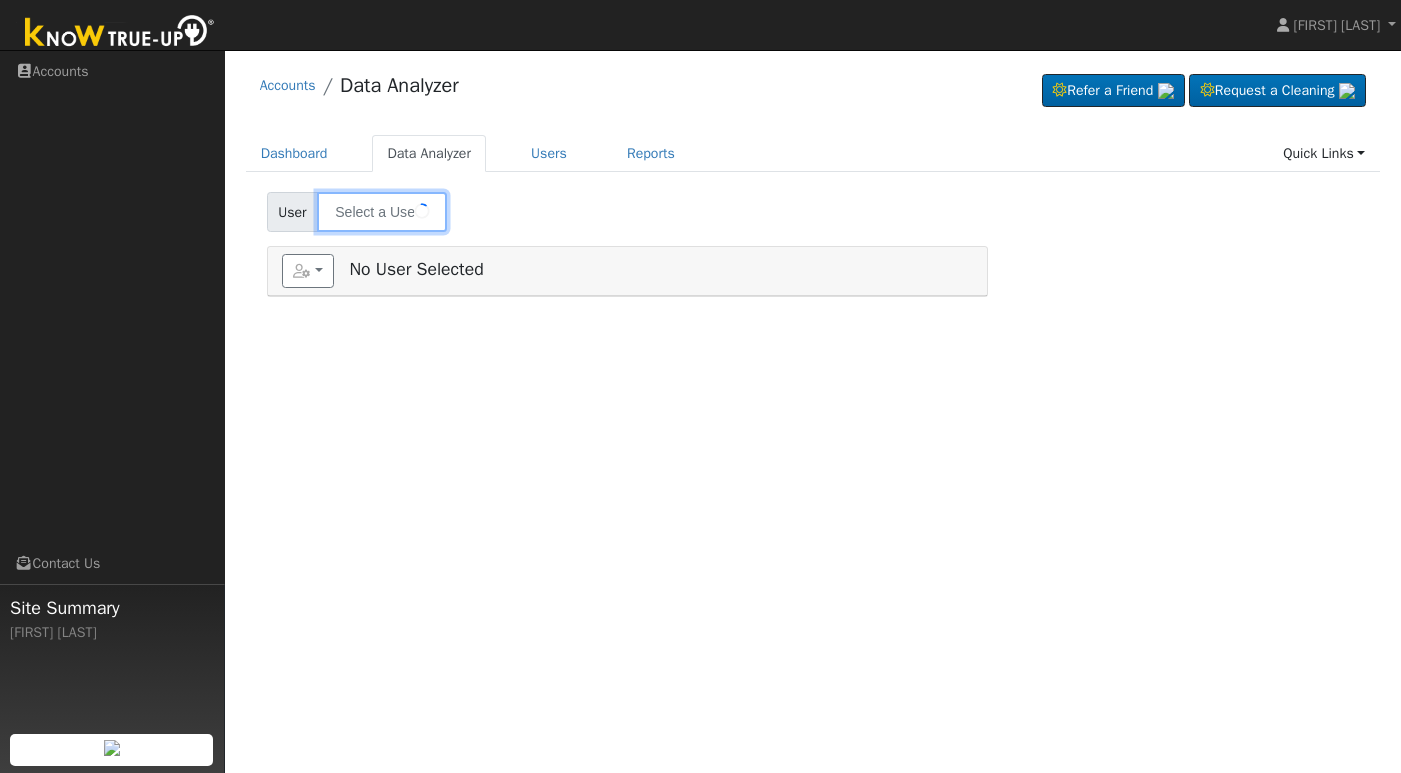 type on "[FIRST] [LAST]" 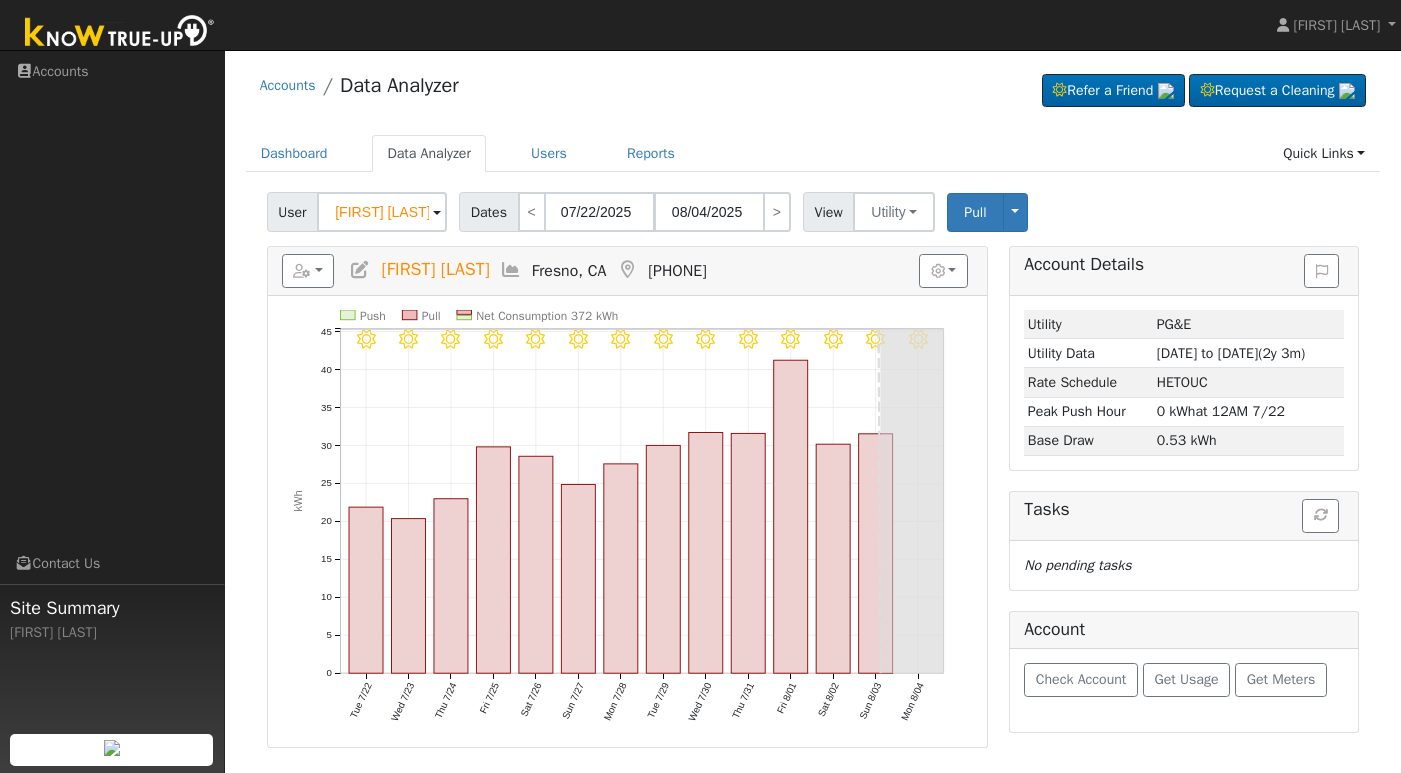 click at bounding box center [437, 213] 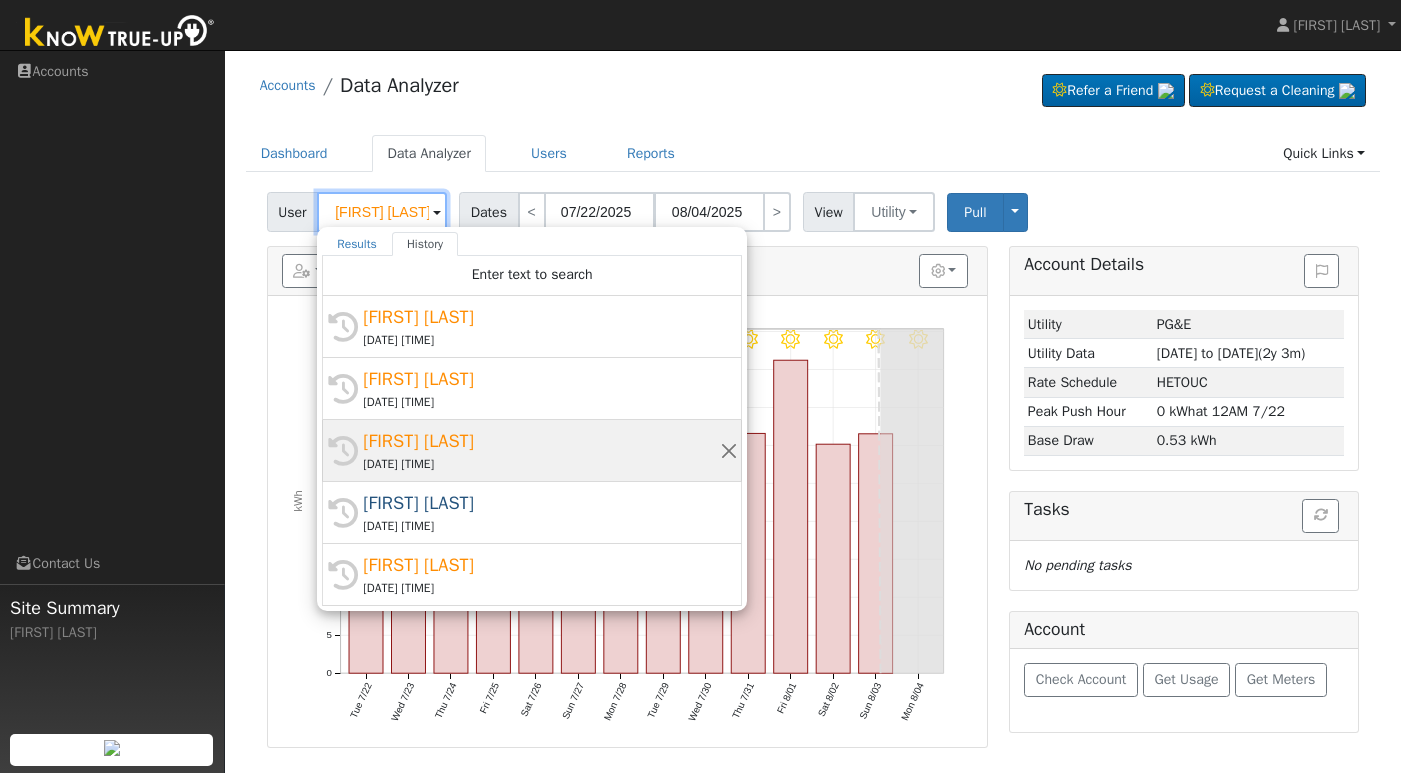 scroll, scrollTop: 46, scrollLeft: 0, axis: vertical 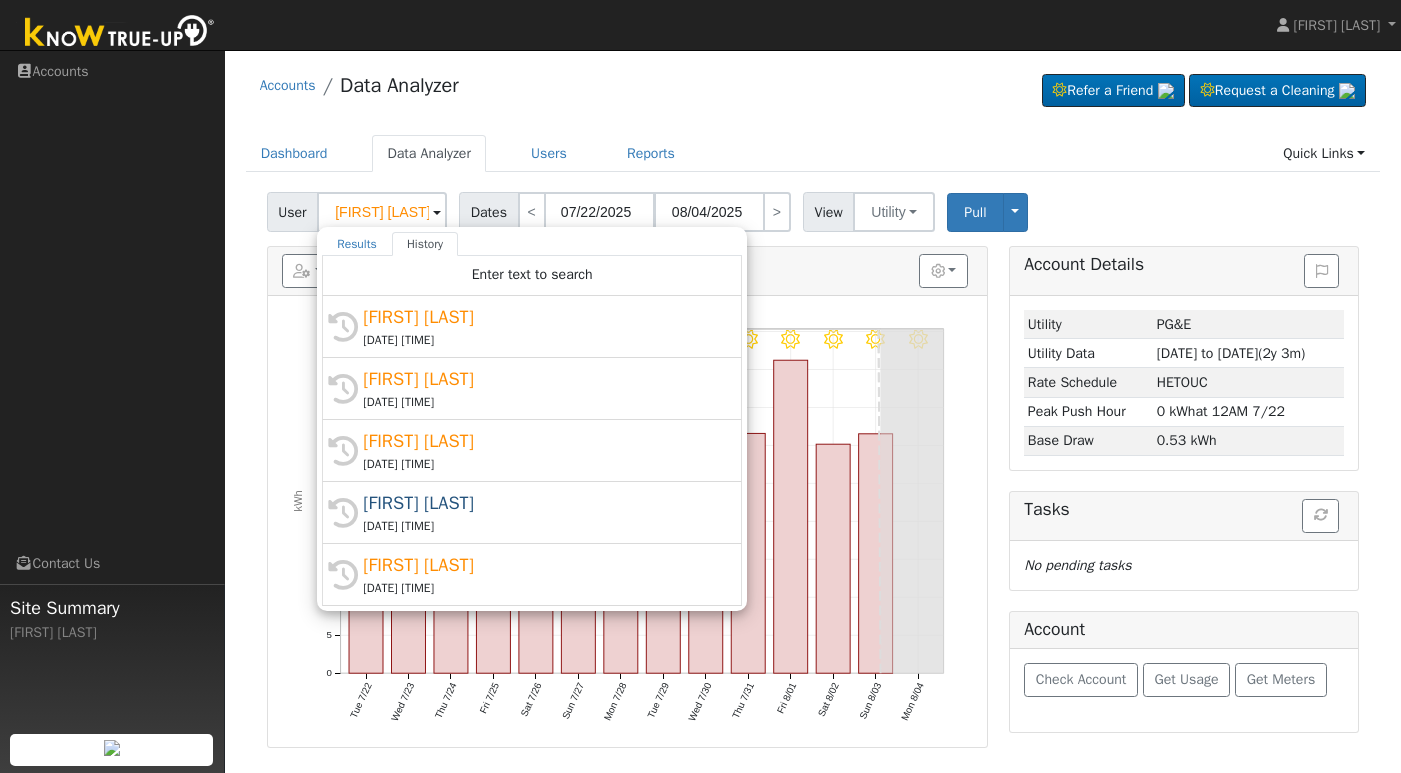 click on "User Jacob Davlin Results History  "Jacob Davlin" not found   Enter text to search  History Jacob Davlin 08/05/2025 2:44 PM History Lorenzo Tovar 06/12/2025 3:08 PM History Juan Ruiz 03/17/2025 2:25 PM History Melanie Rodriguez 02/24/2025 12:01 PM History Tommy Alioto 11/13/2024 9:45 AM Account   Default Account Default Account 5505 North Millbrook Avenue, Fresno, CA 93710 Primary Account Dates  <  07/22/2025 08/04/2025 > View Utility Utility Solar Pull Toggle Dropdown View Delete This Data Delete ALL Data Disconnect Utility Are you sure you want to delete Jacob Davlin's PG&E data from 07/22/2025 to 08/04/2025?  Back   Delete  Are you sure you want to delete ALL Jacob Davlin's PG&E data? Be careful: this cannot be undone.  Back   Delete  Disconnecting PG&E. Do you also want to delete all of the PG&E data?  - Delete data if disconnecting or connecting to different data.  - Keep data if reconnecting to same data.  Be careful: this cannot be undone.  Cancel  No  Yes Switch PG&E meter to Unknown (Usage Point).  $" 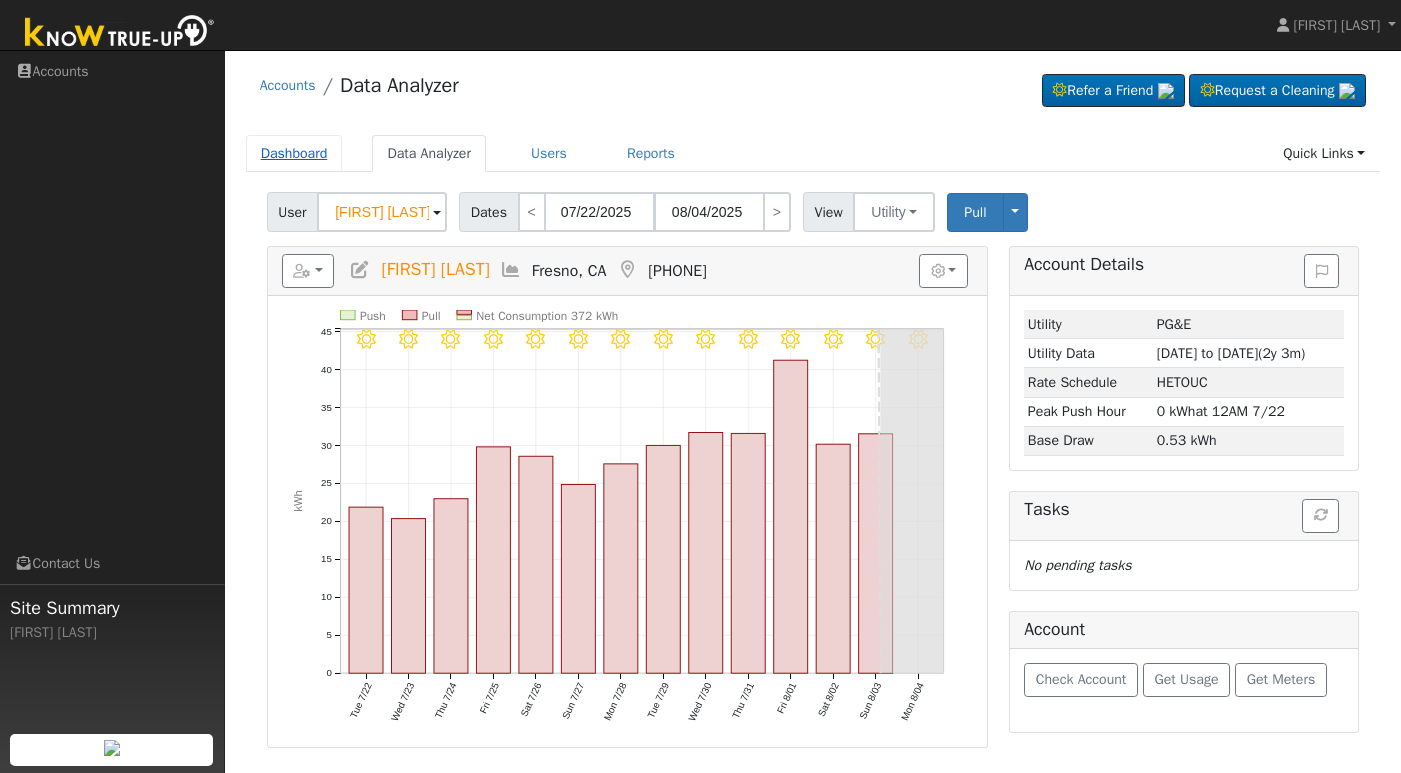 click on "Dashboard" at bounding box center (294, 153) 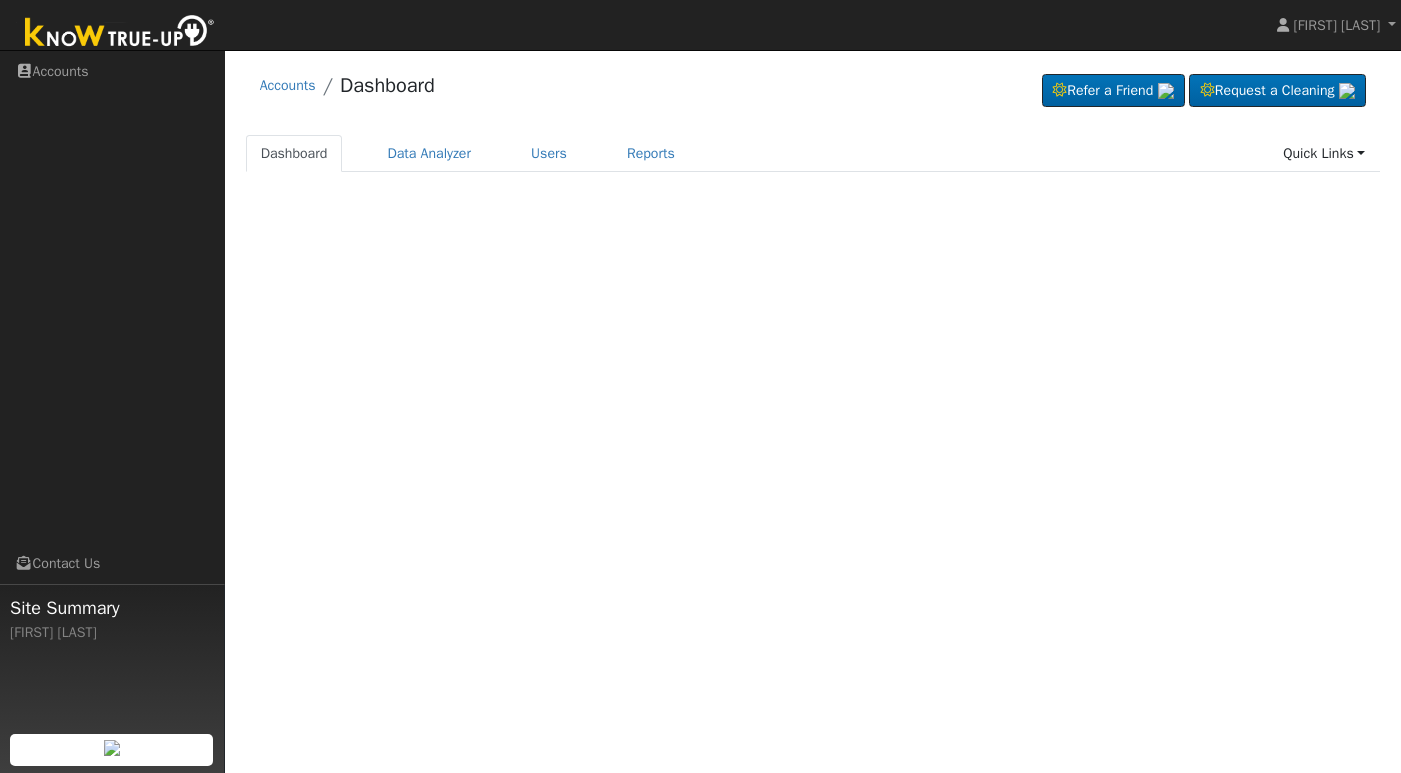 scroll, scrollTop: 0, scrollLeft: 0, axis: both 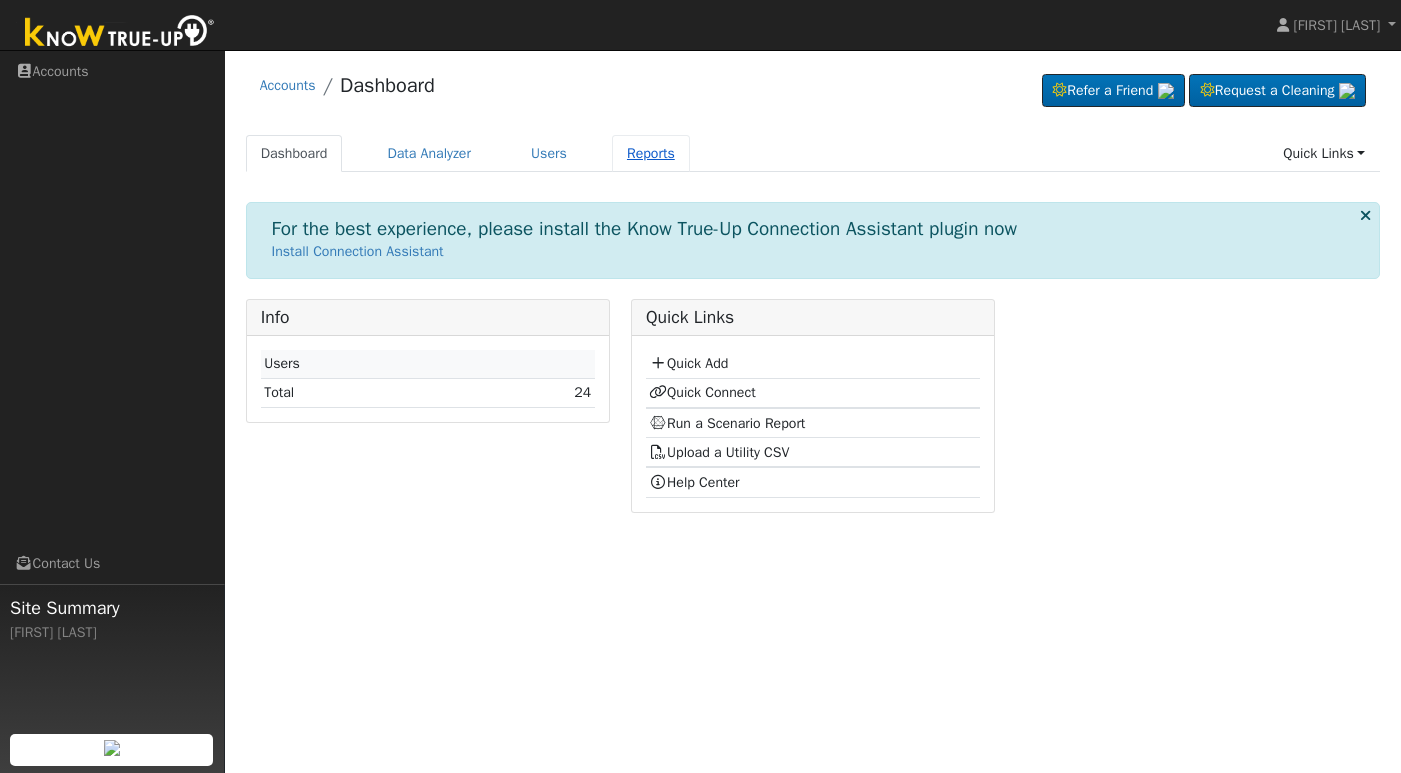 click on "Reports" at bounding box center [651, 153] 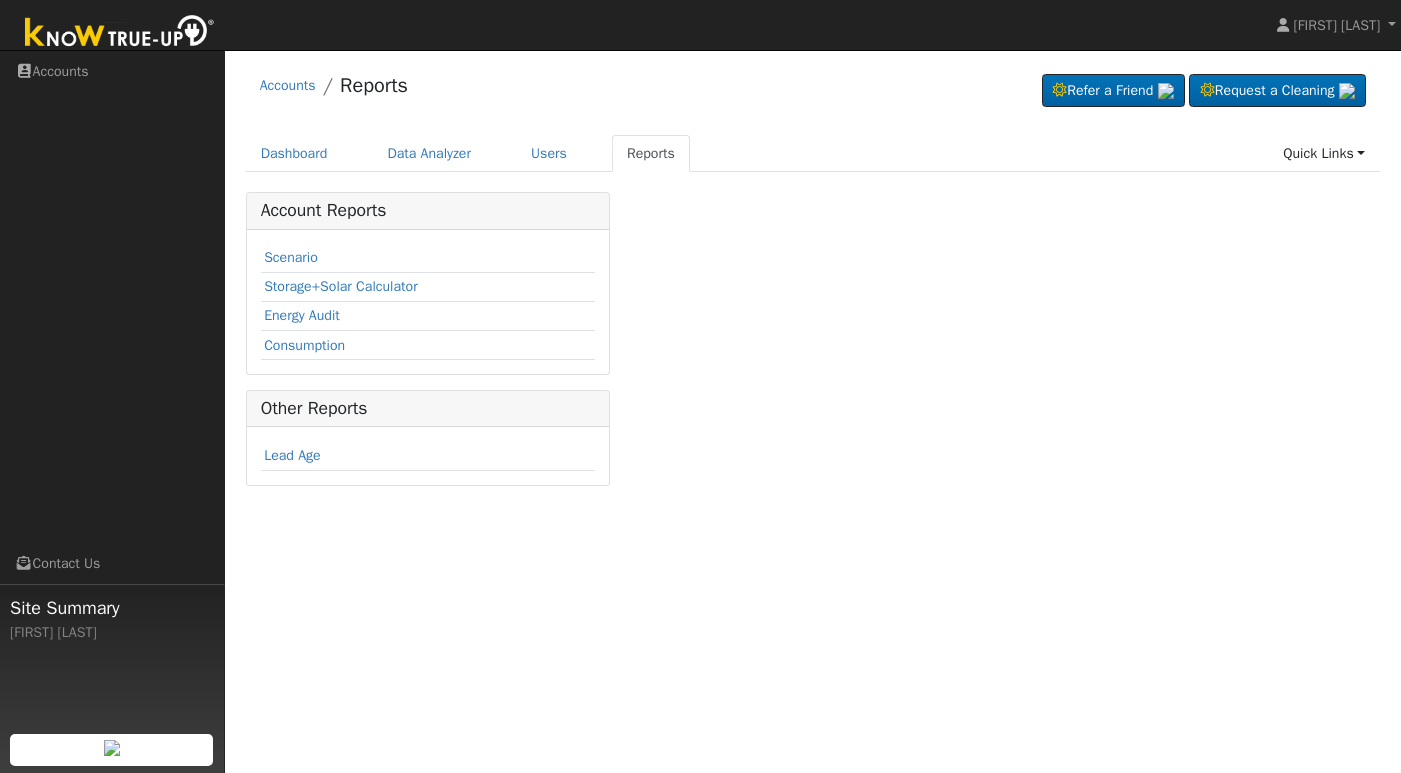 scroll, scrollTop: 0, scrollLeft: 0, axis: both 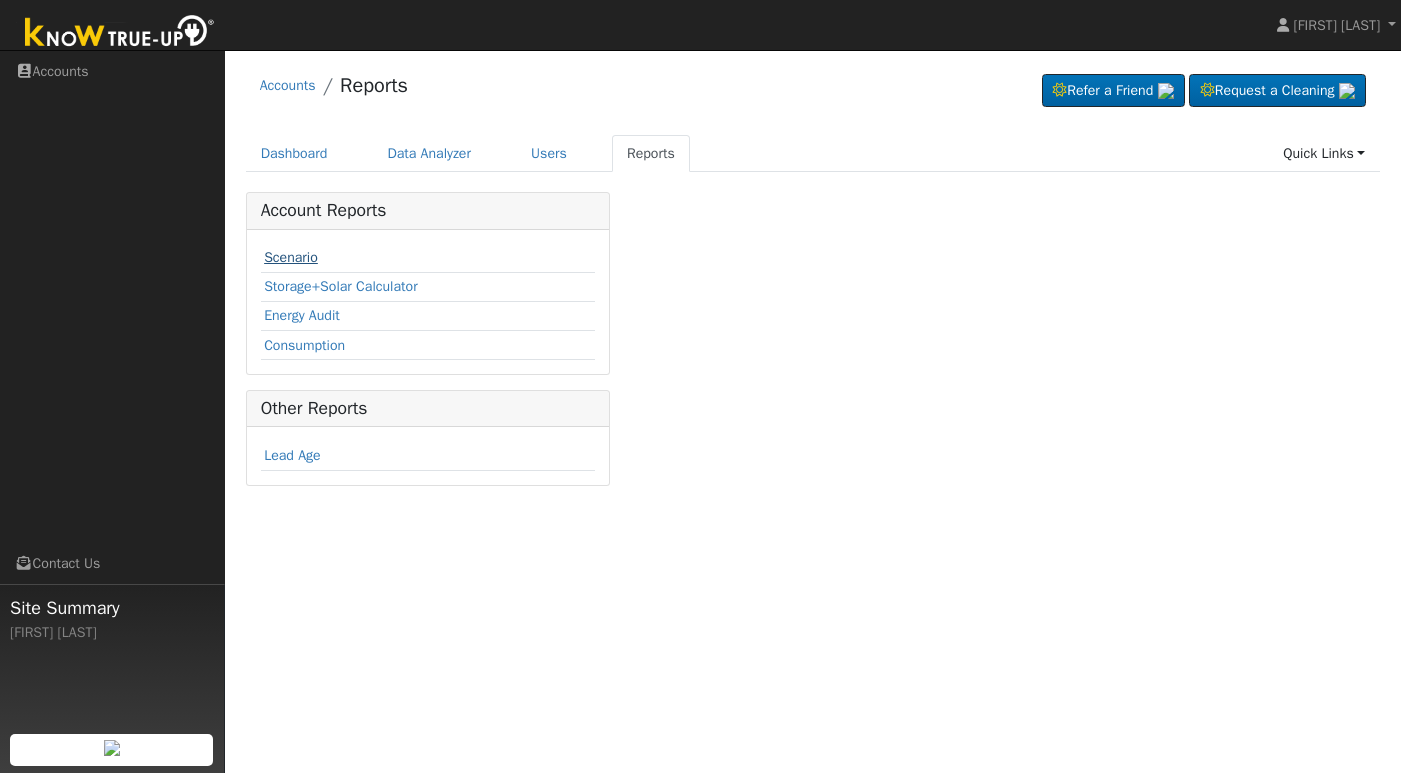 click on "Scenario" at bounding box center (291, 257) 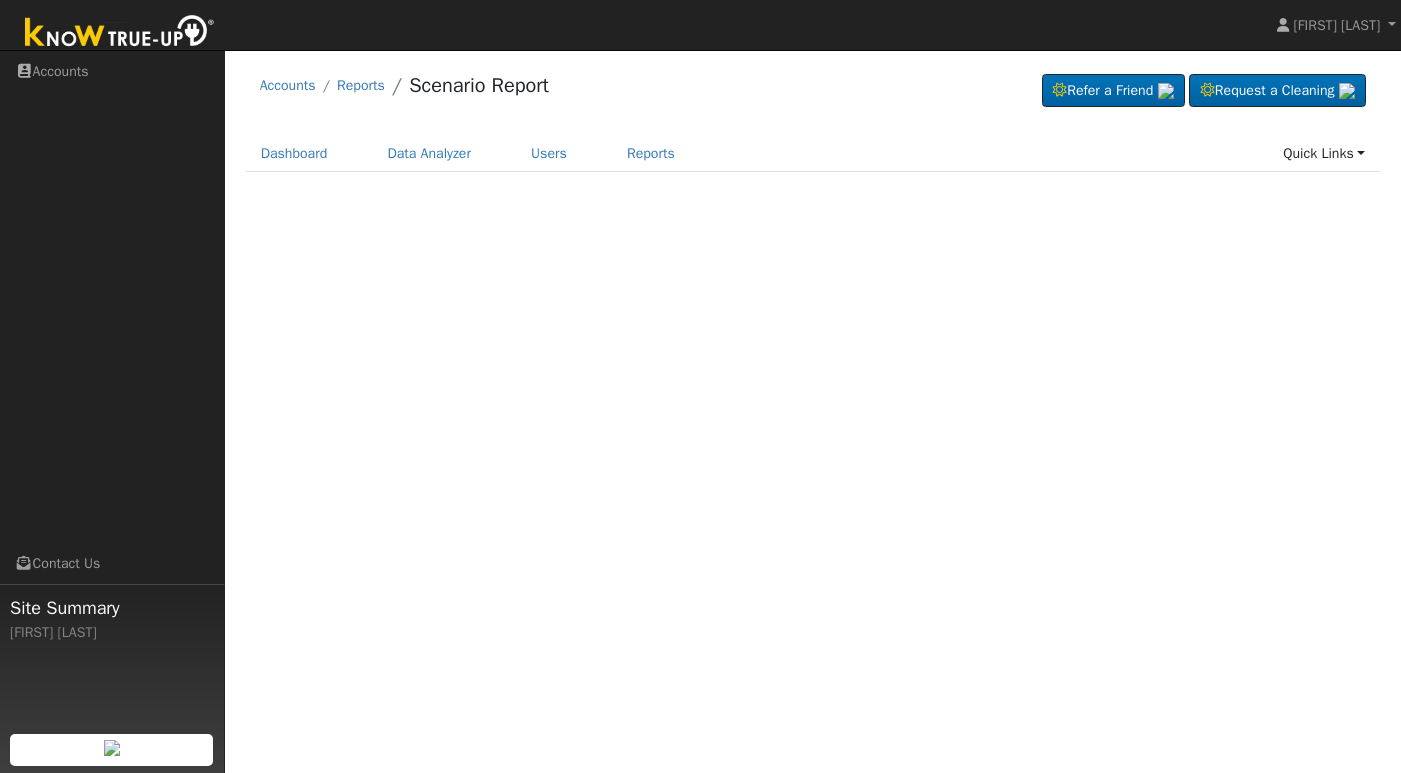 scroll, scrollTop: 0, scrollLeft: 0, axis: both 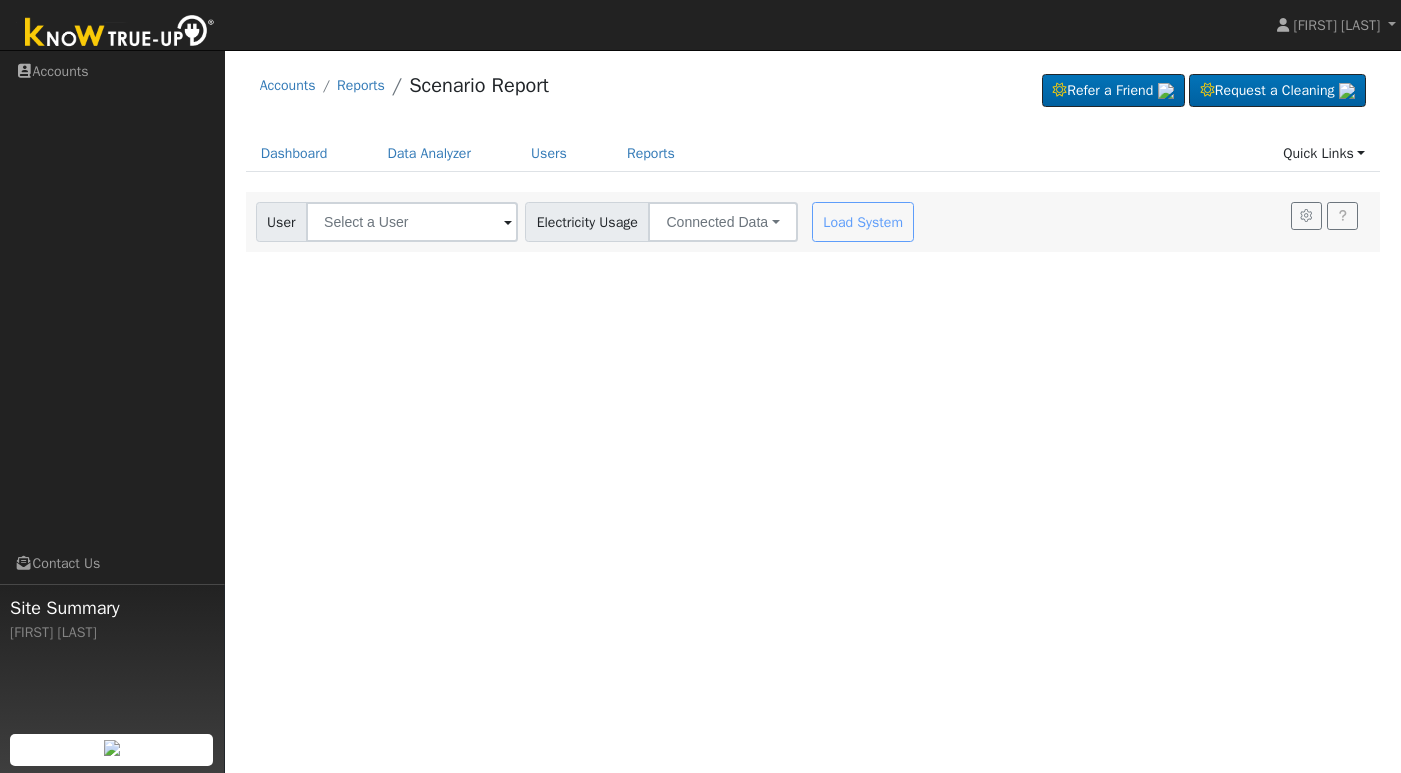 click at bounding box center (508, 223) 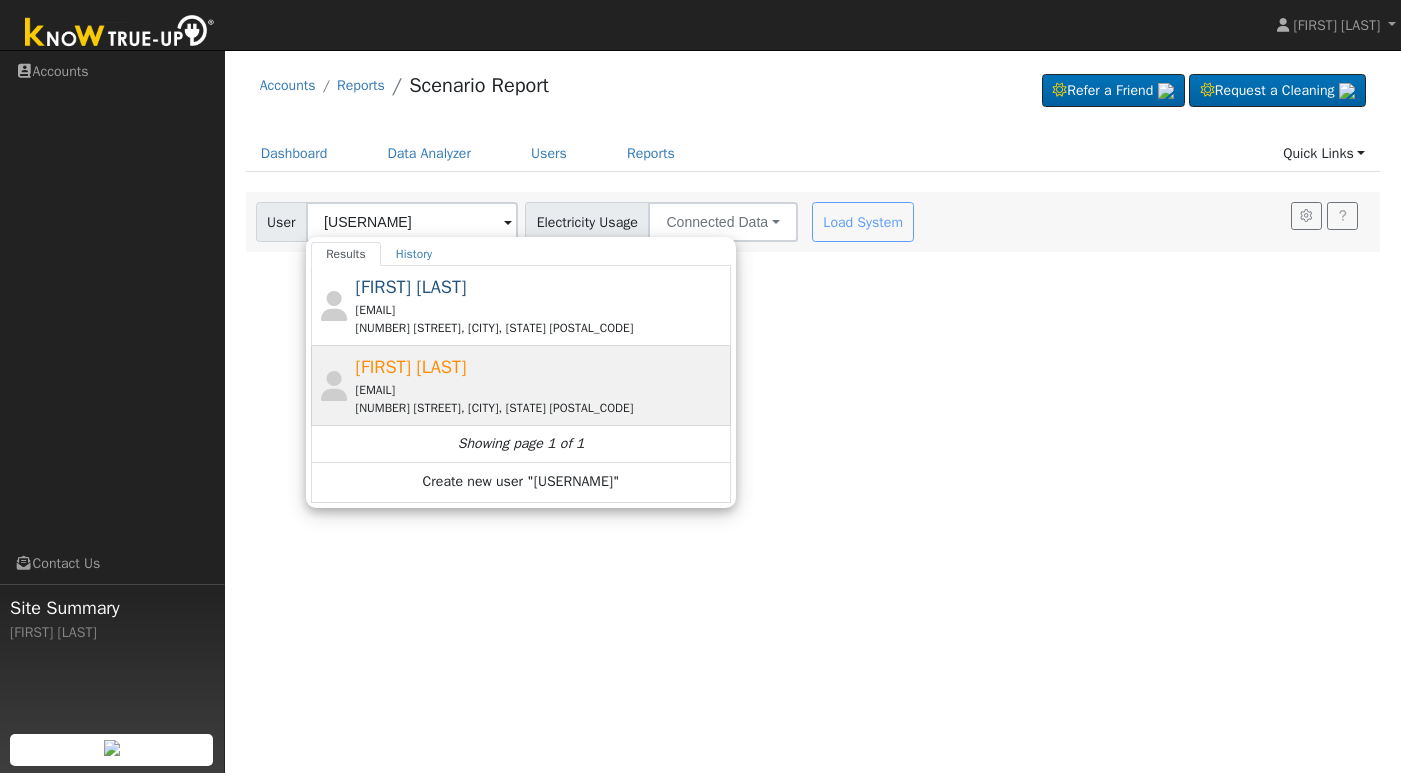 click on "[FIRST] [LAST]" at bounding box center (411, 367) 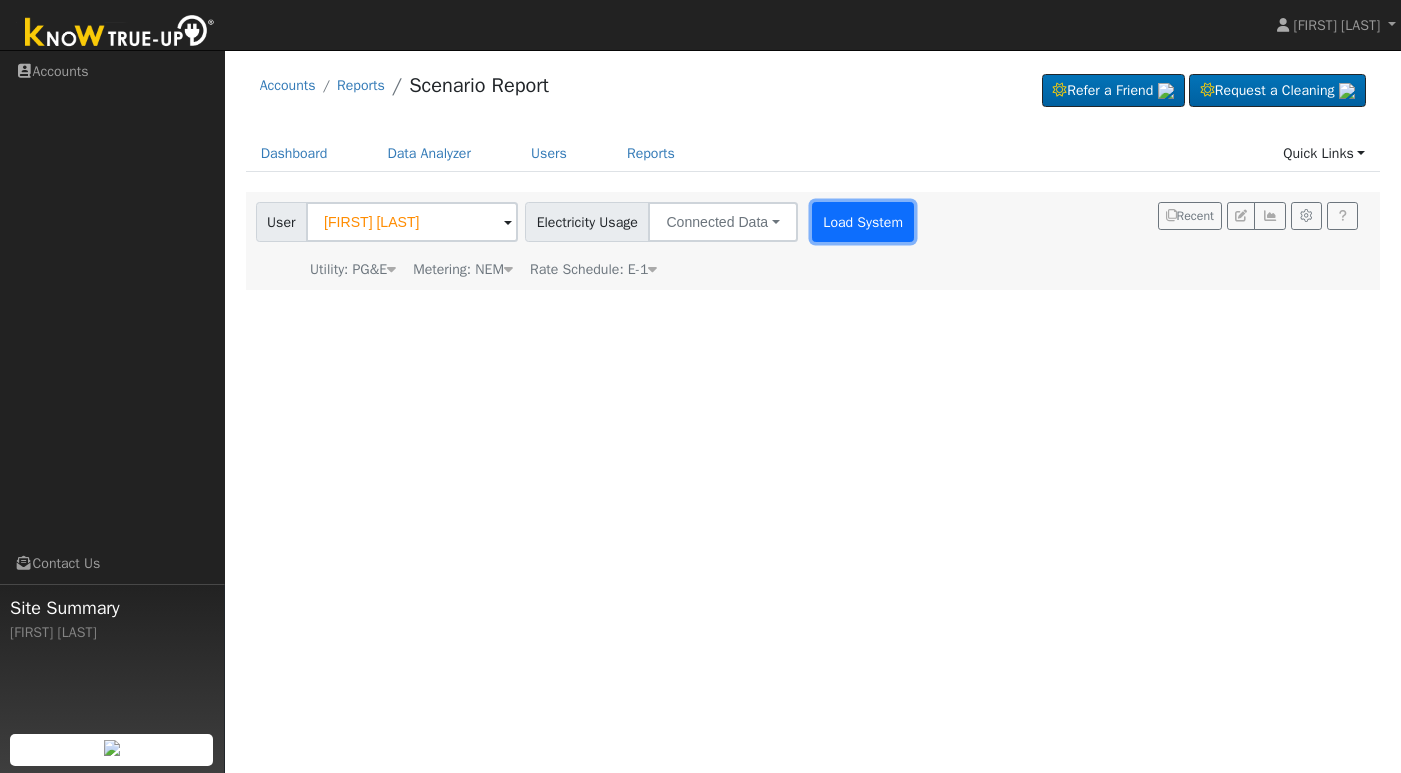 click on "Load System" at bounding box center (863, 222) 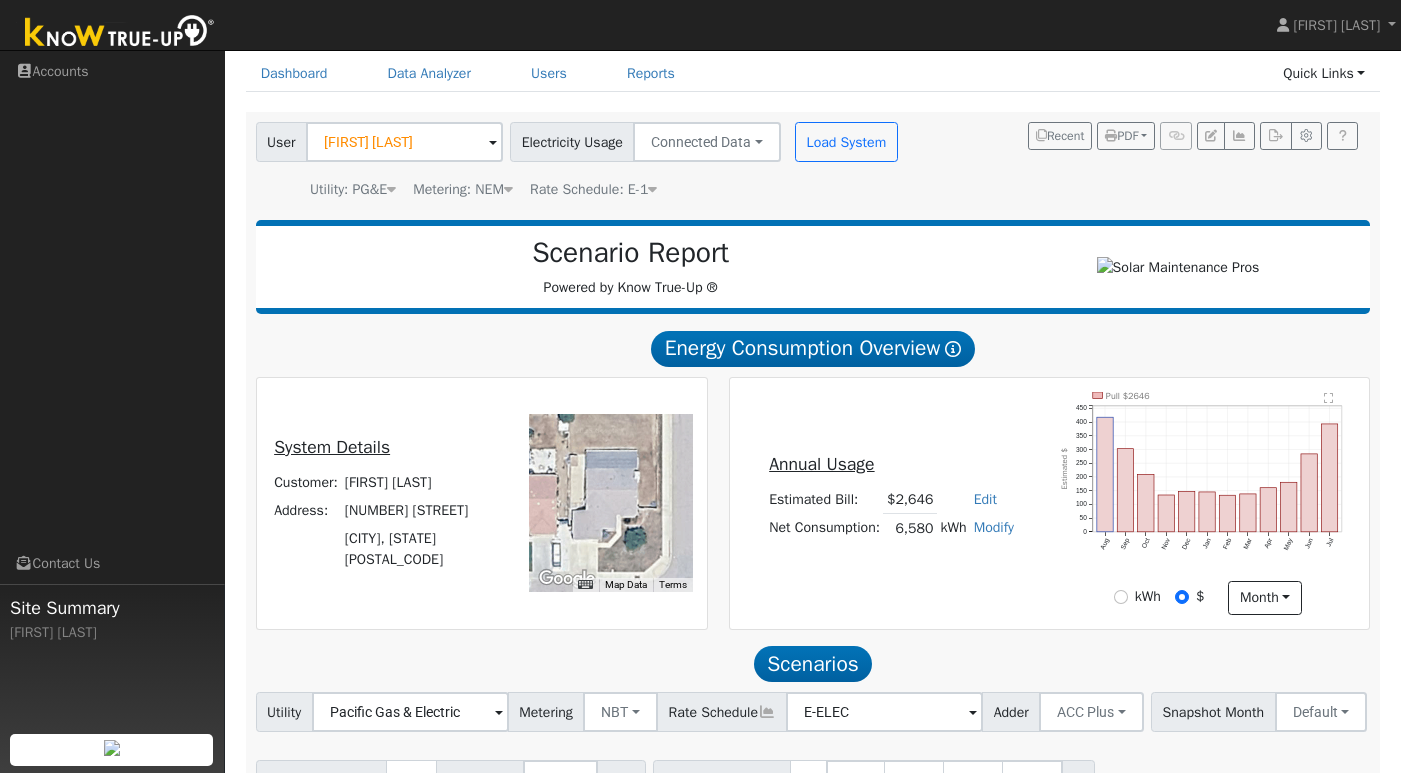 scroll, scrollTop: 75, scrollLeft: 0, axis: vertical 